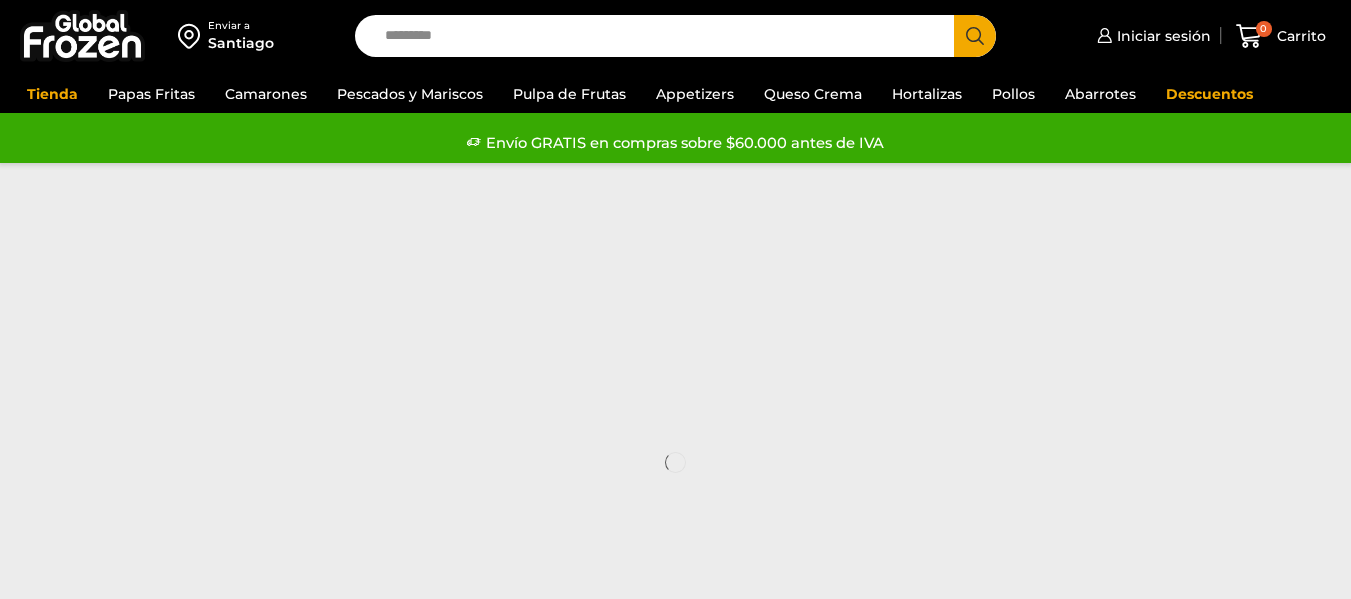 scroll, scrollTop: 0, scrollLeft: 0, axis: both 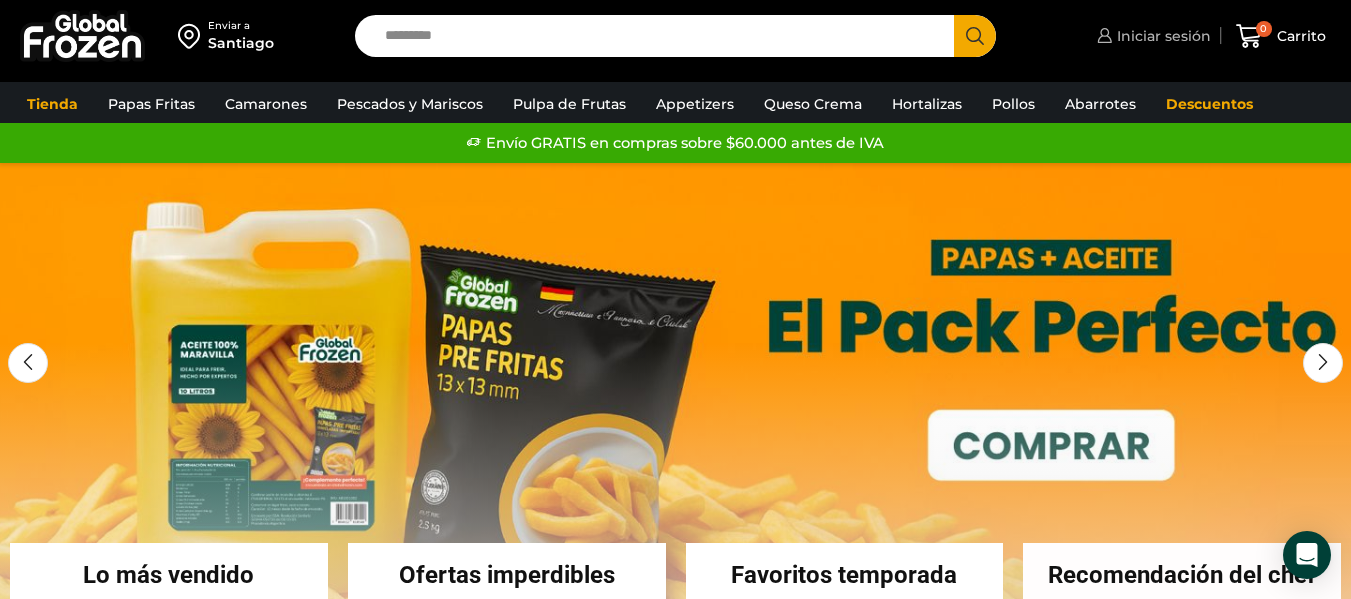 click on "Iniciar sesión" at bounding box center [1161, 36] 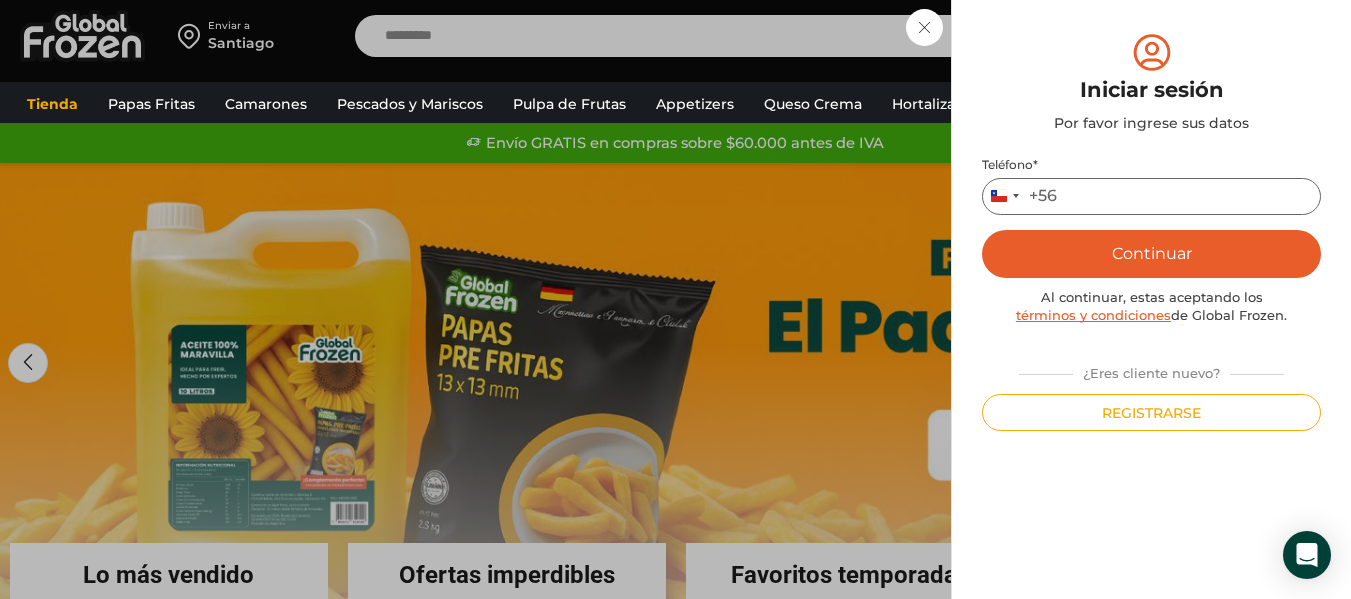 click on "Teléfono
*" at bounding box center [1151, 196] 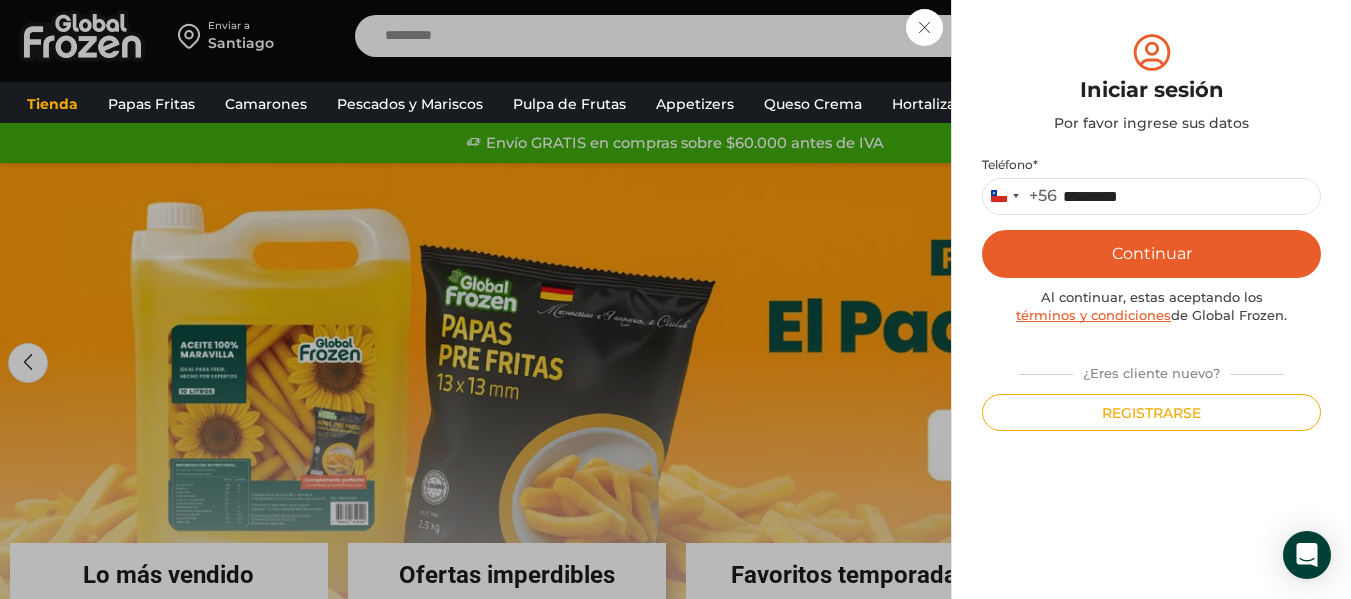 click on "Continuar" at bounding box center (1151, 254) 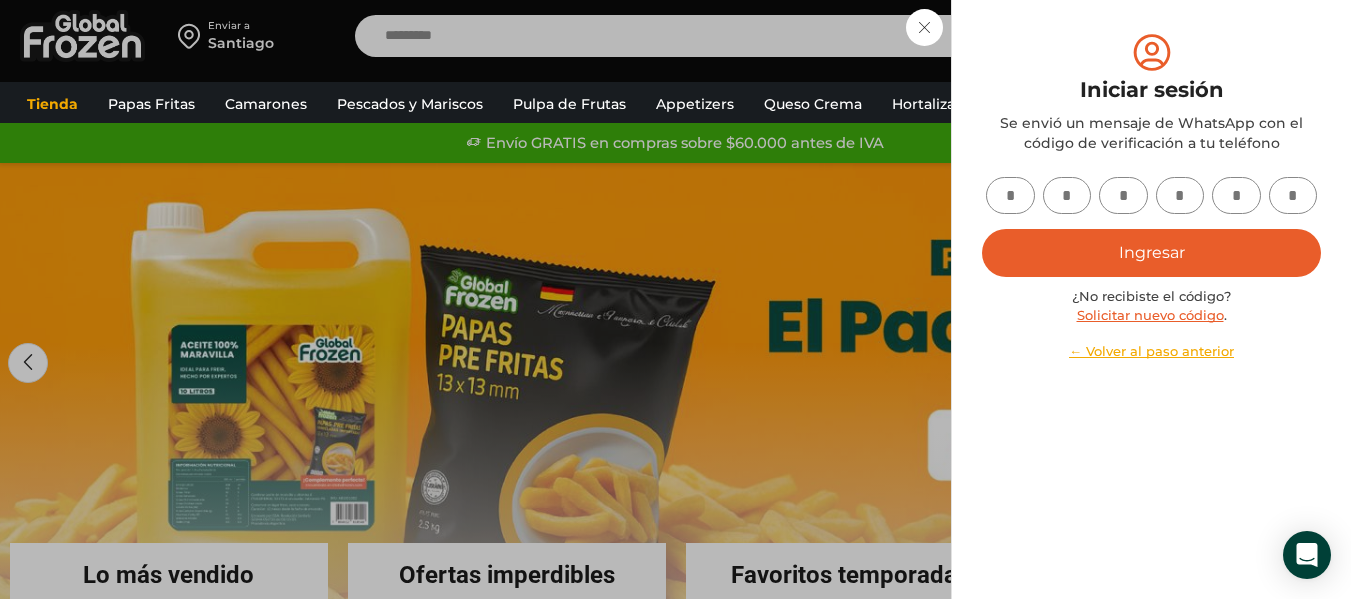 click at bounding box center [1010, 195] 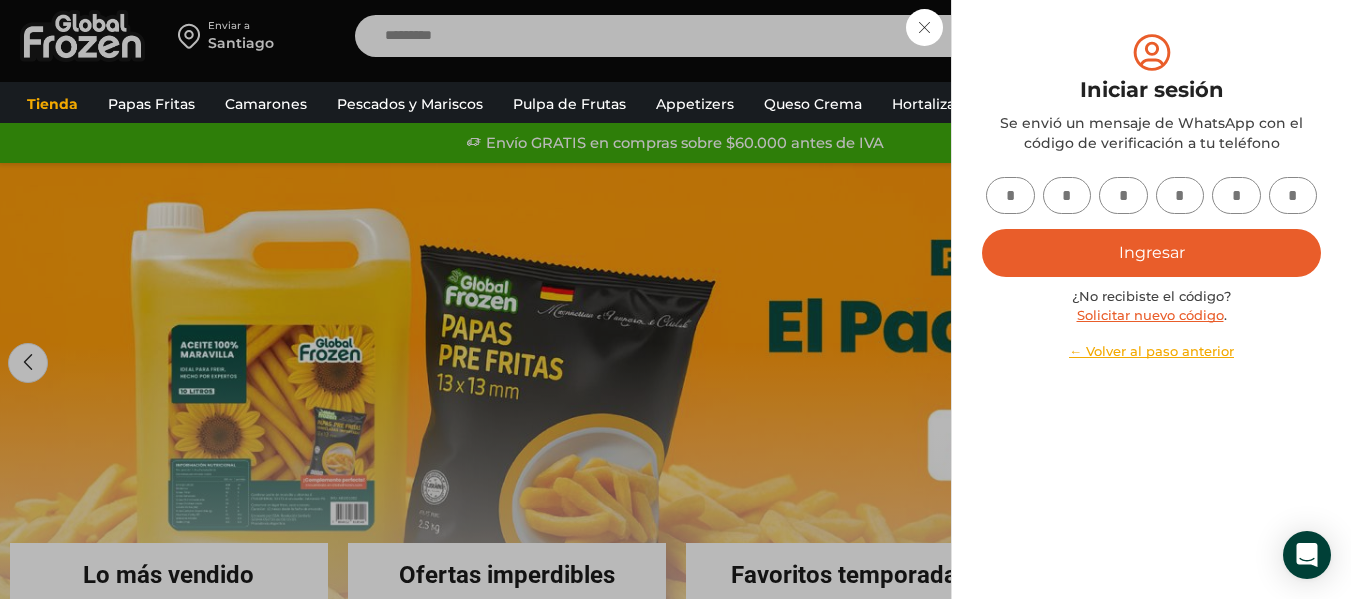 type on "*" 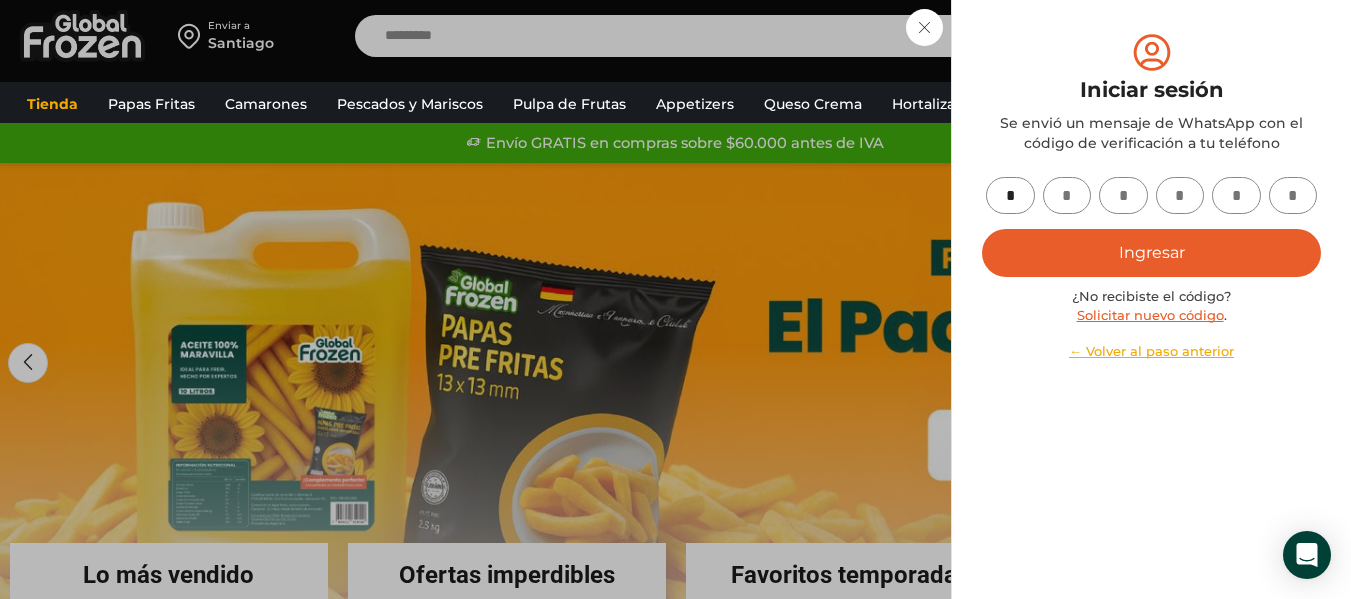 type on "*" 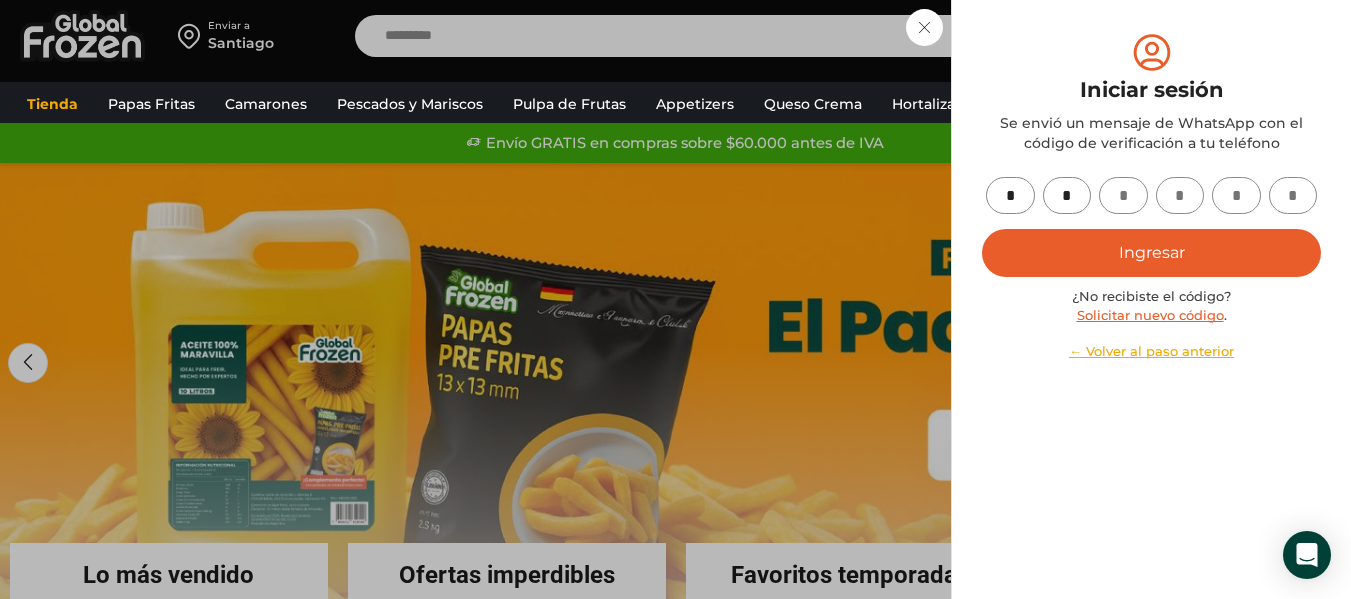 type on "*" 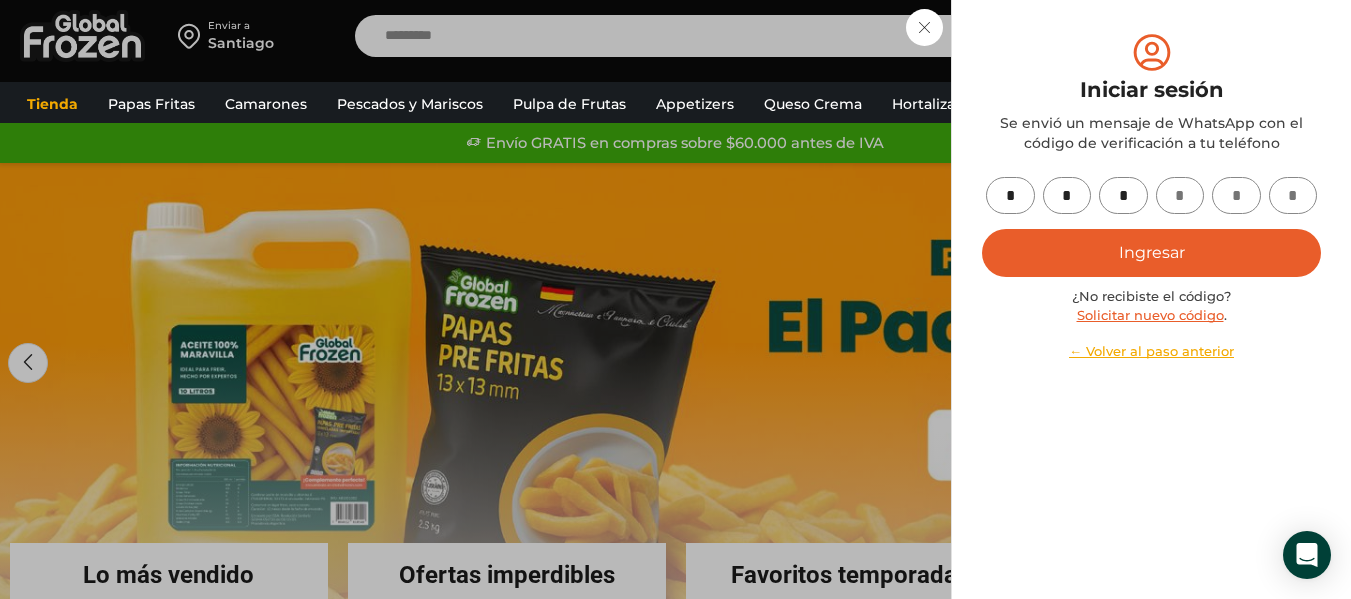 type on "*" 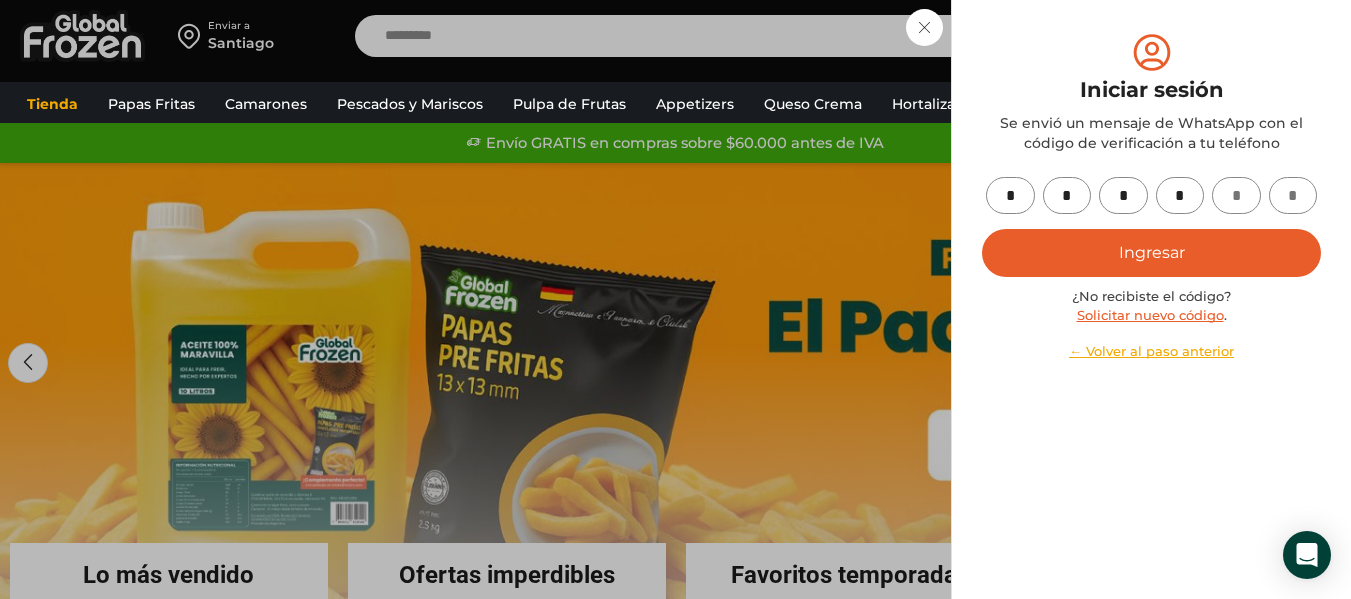 type on "*" 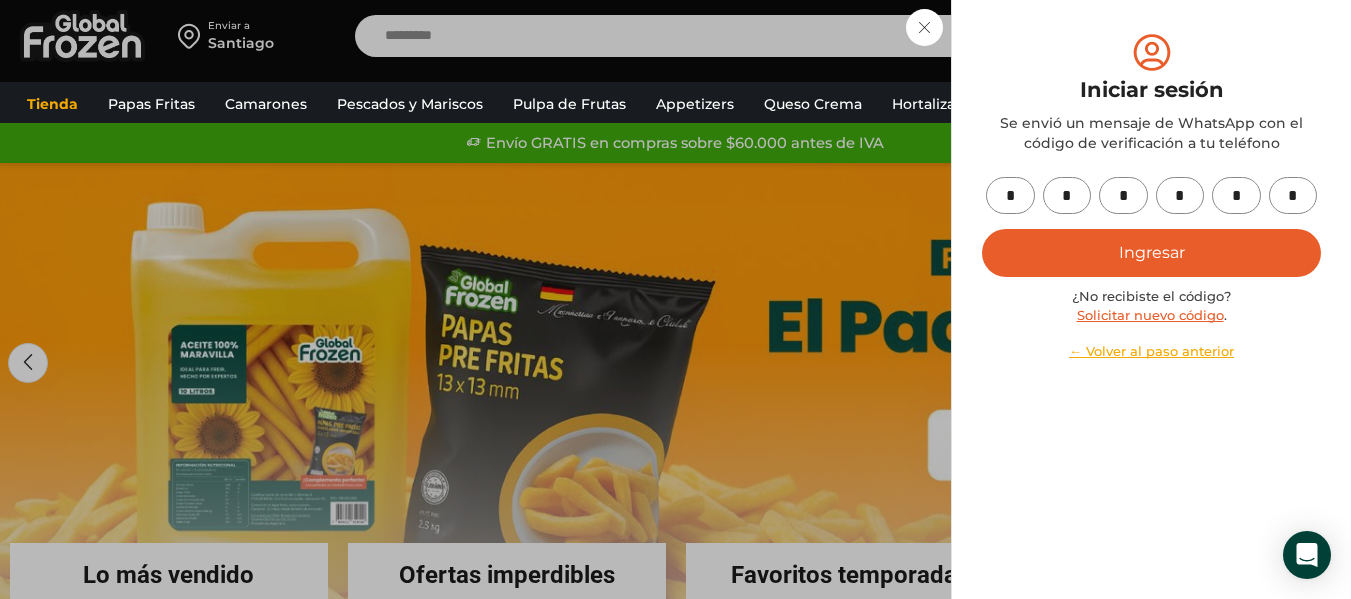type on "*" 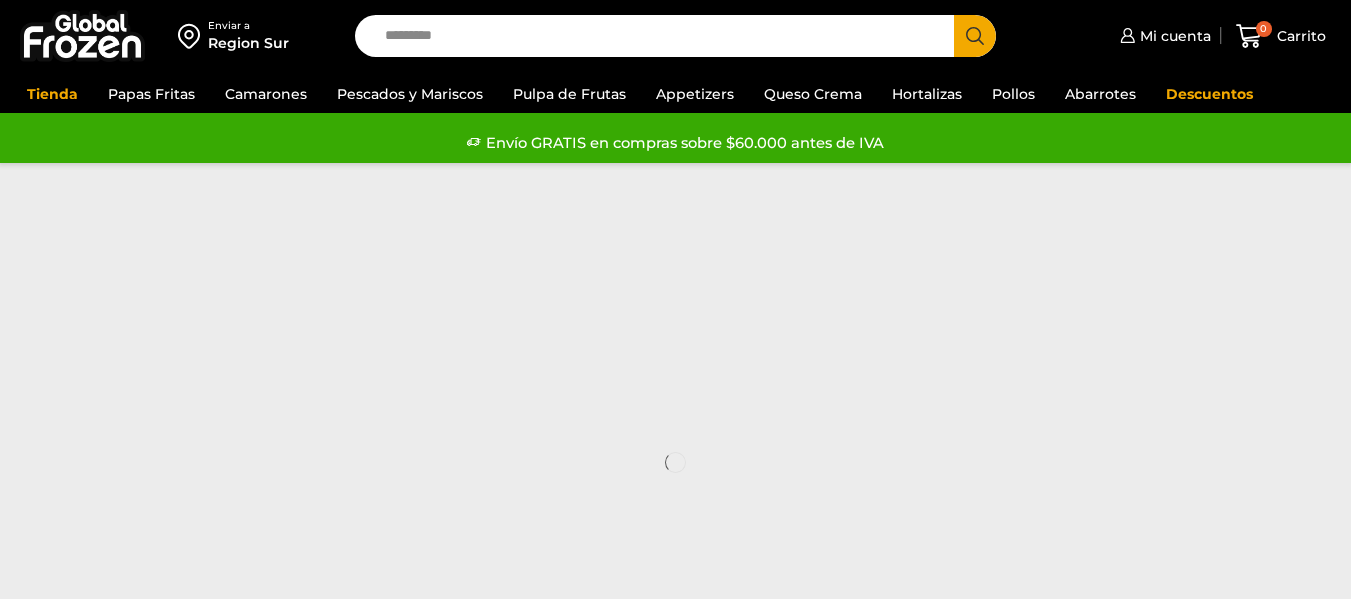 scroll, scrollTop: 0, scrollLeft: 0, axis: both 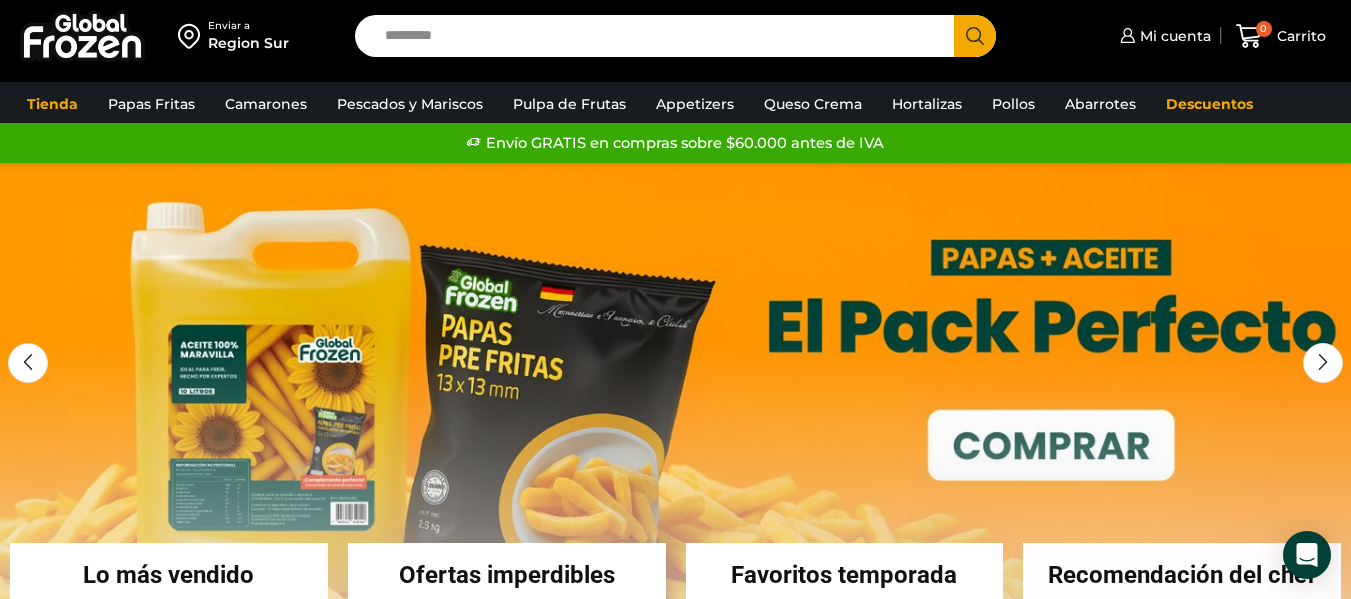 click on "Search input" at bounding box center [659, 36] 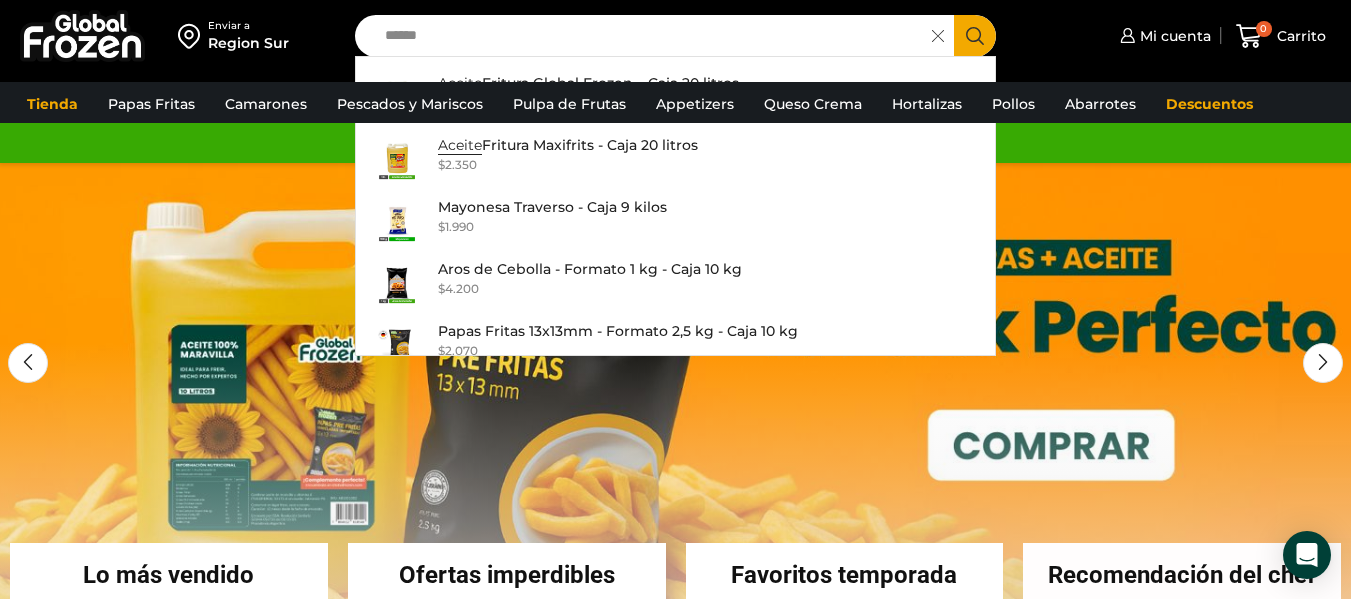 type on "******" 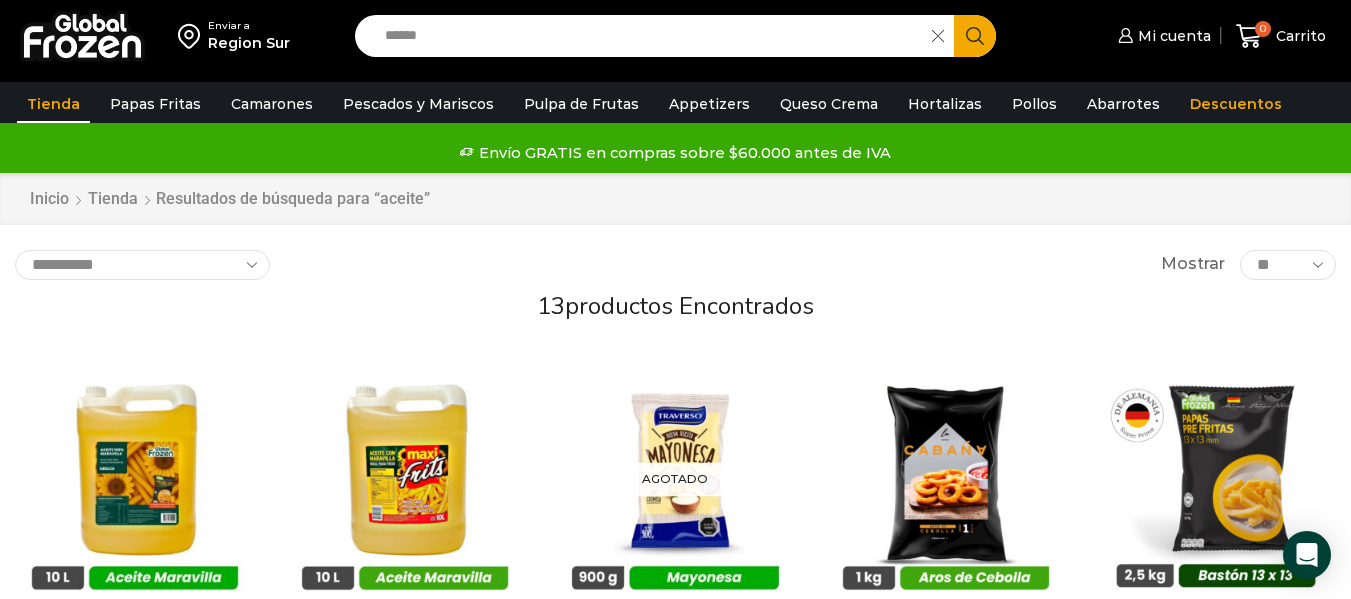 scroll, scrollTop: 87, scrollLeft: 0, axis: vertical 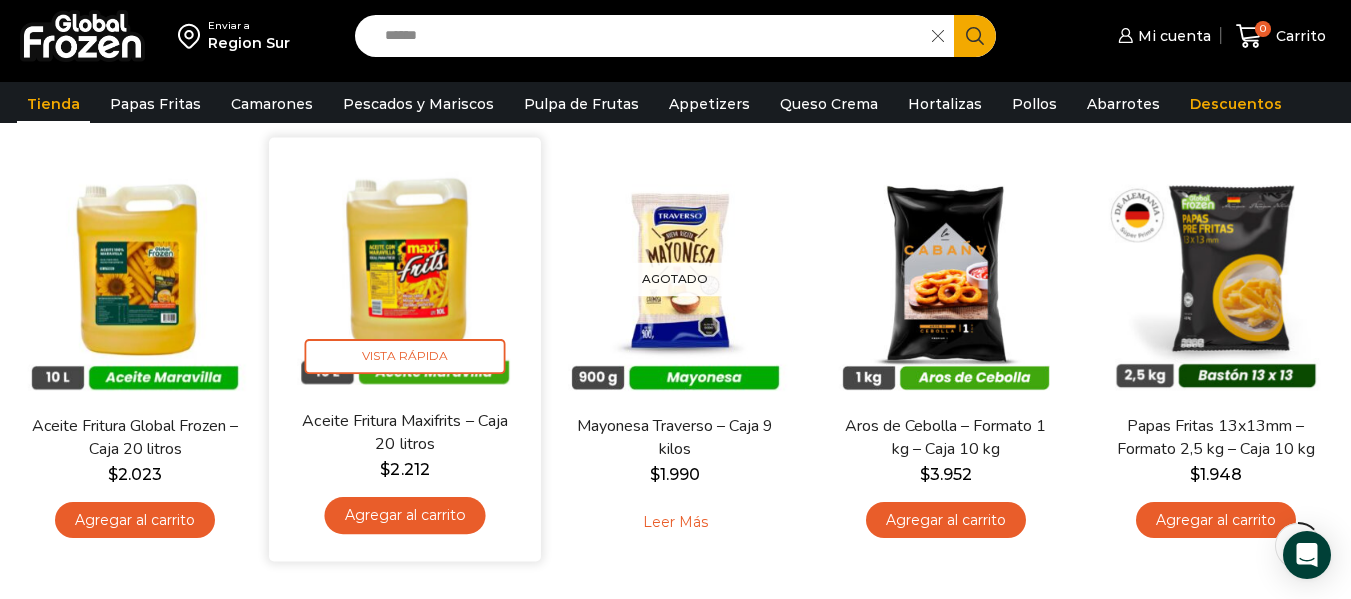 click at bounding box center (405, 274) 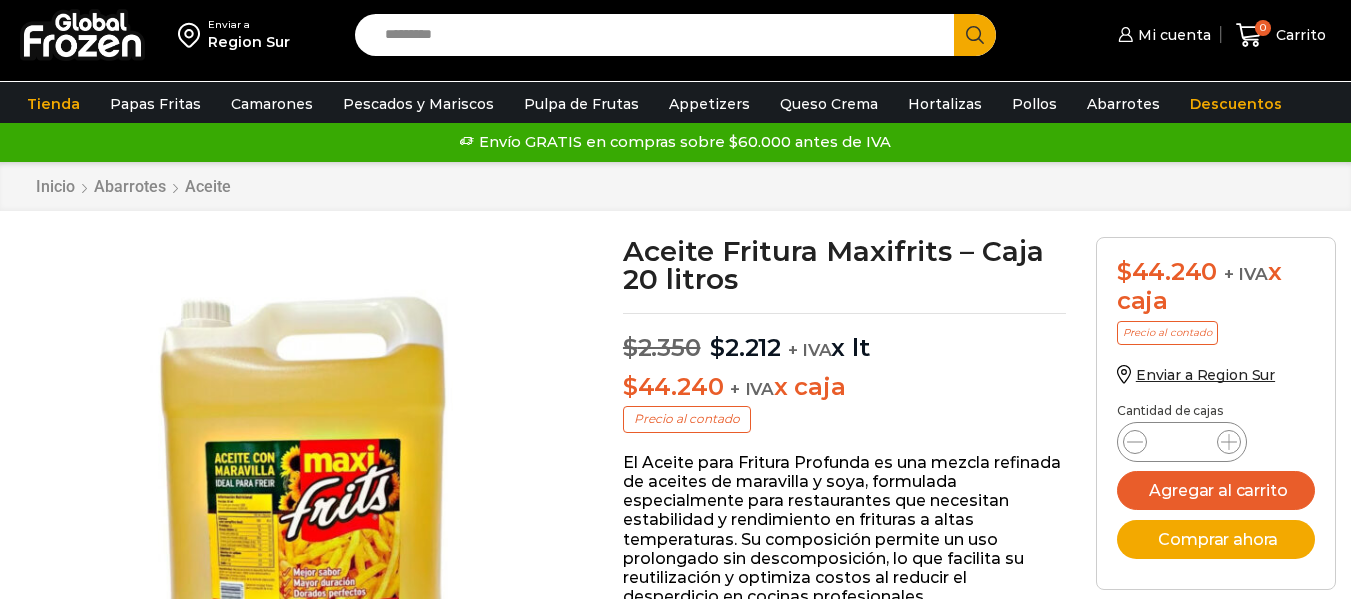 scroll, scrollTop: 1, scrollLeft: 0, axis: vertical 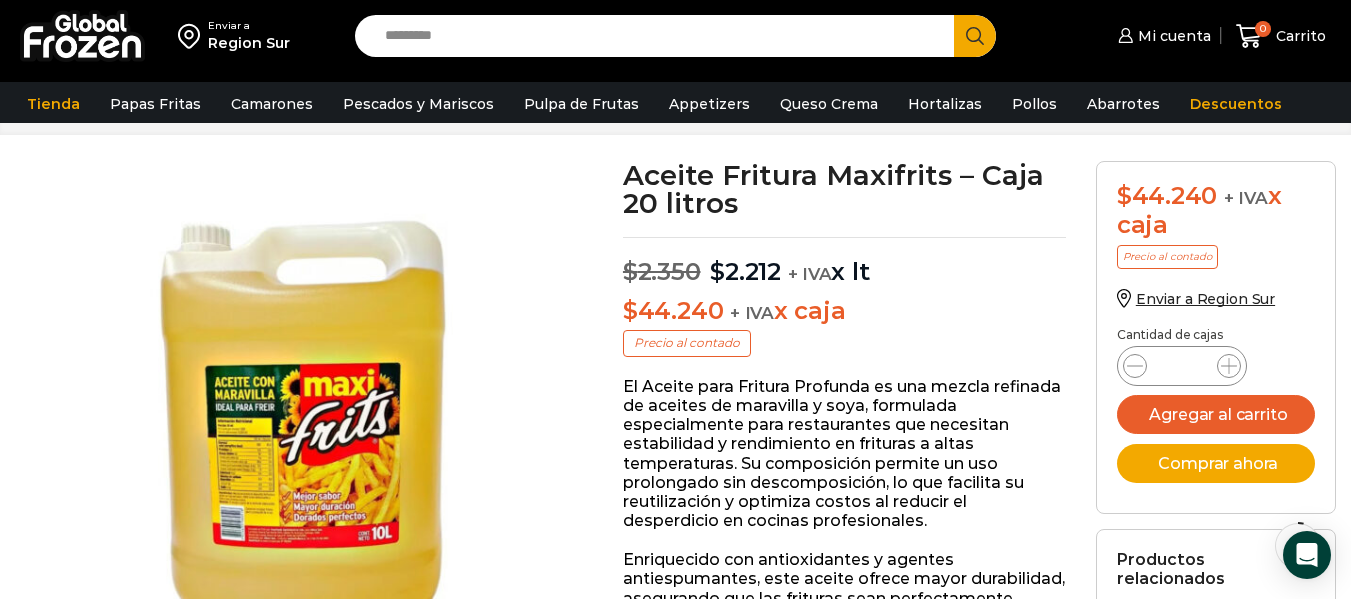 click on "Search input" at bounding box center (659, 36) 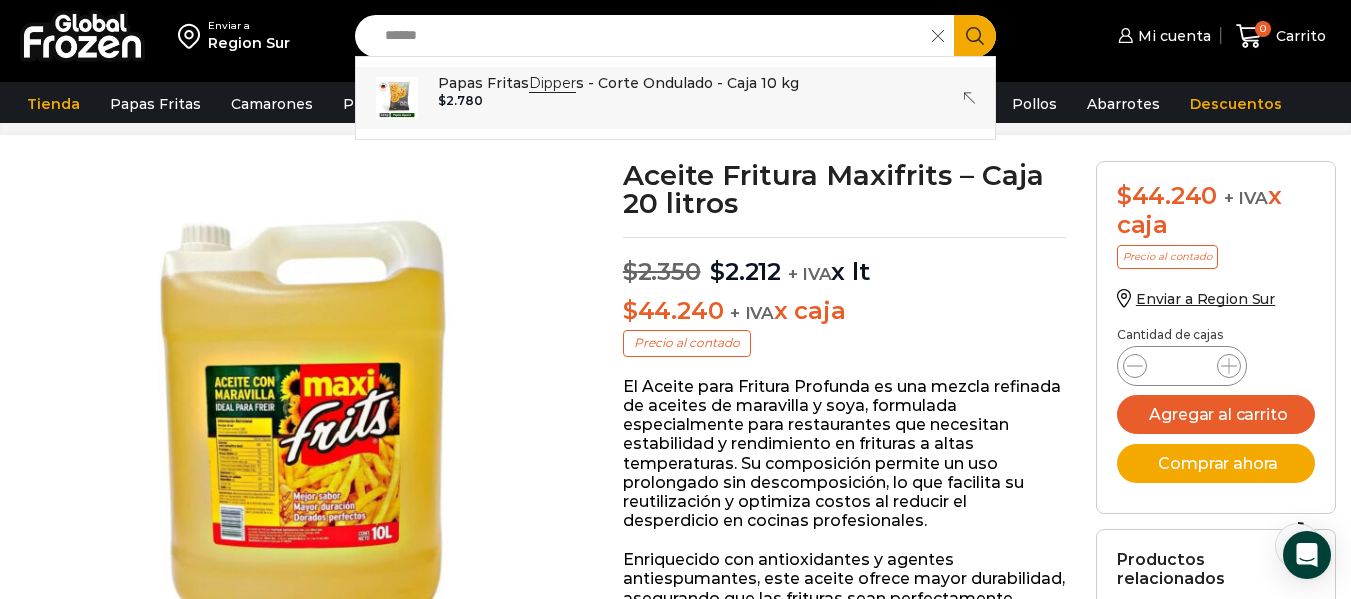 click on "$ 2.780" at bounding box center [618, 101] 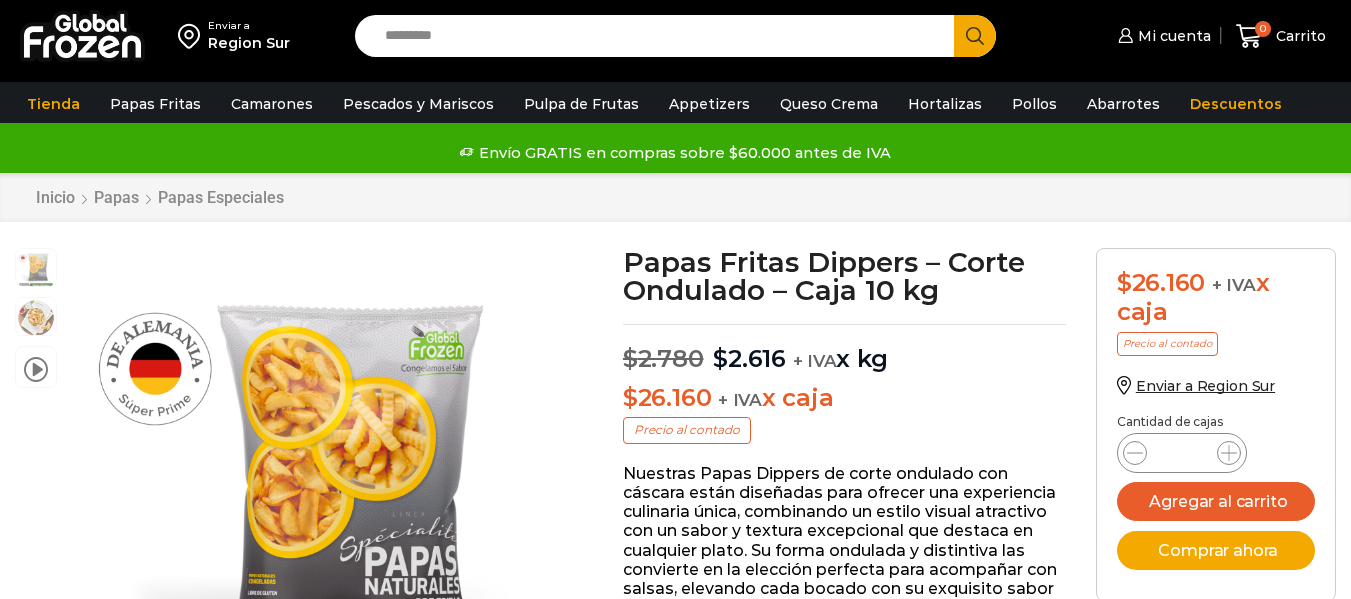 scroll, scrollTop: 1, scrollLeft: 0, axis: vertical 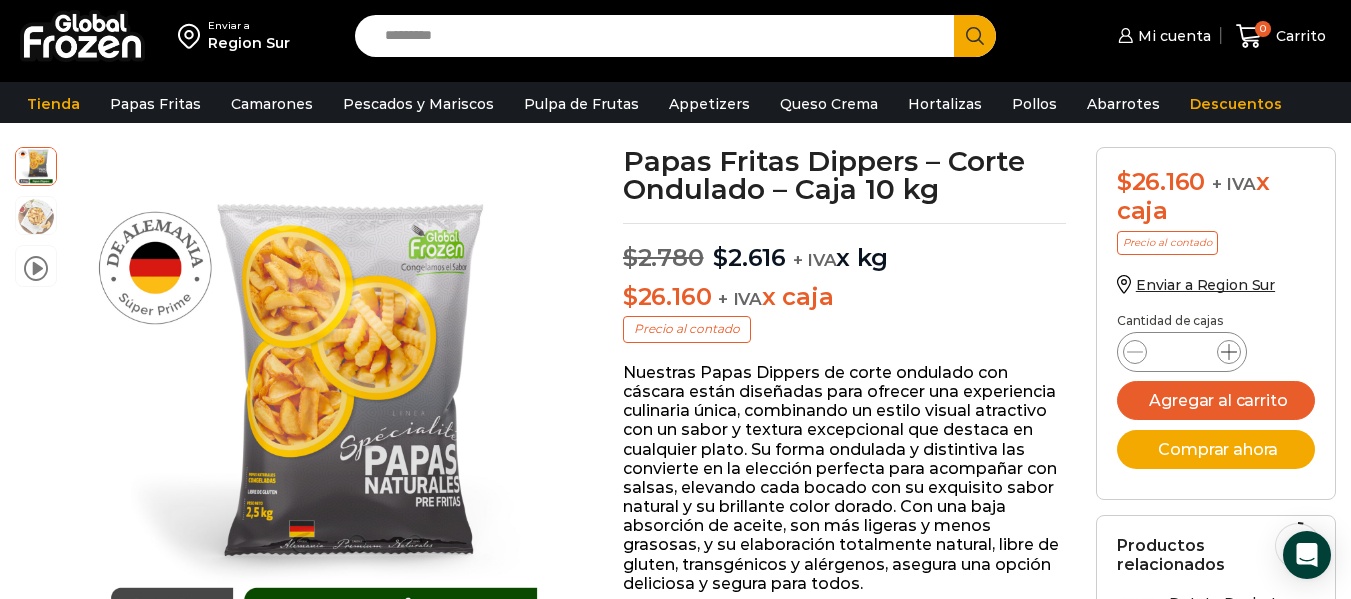 click 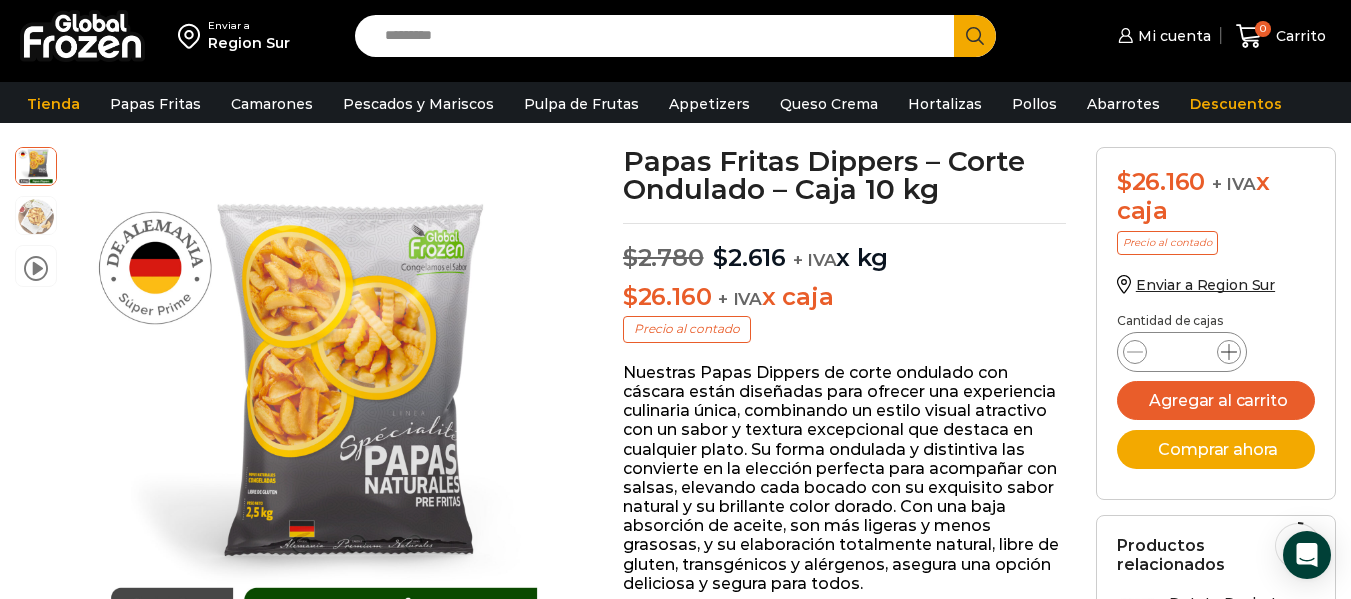click 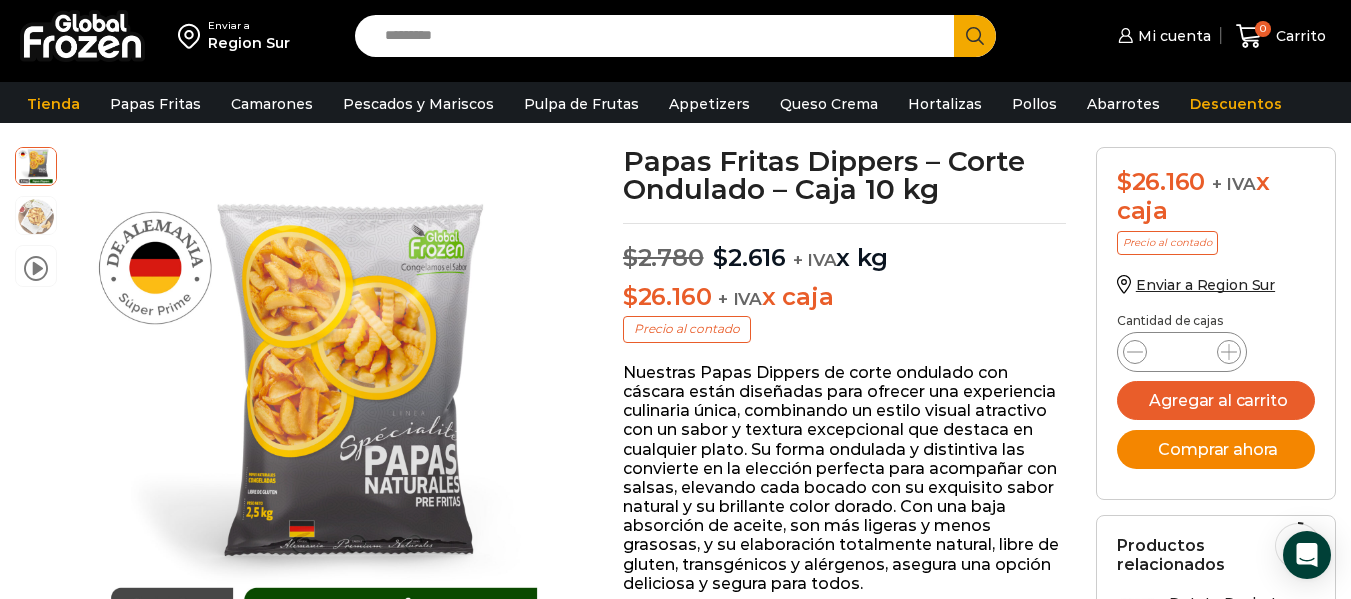 click on "Comprar ahora" at bounding box center [1216, 449] 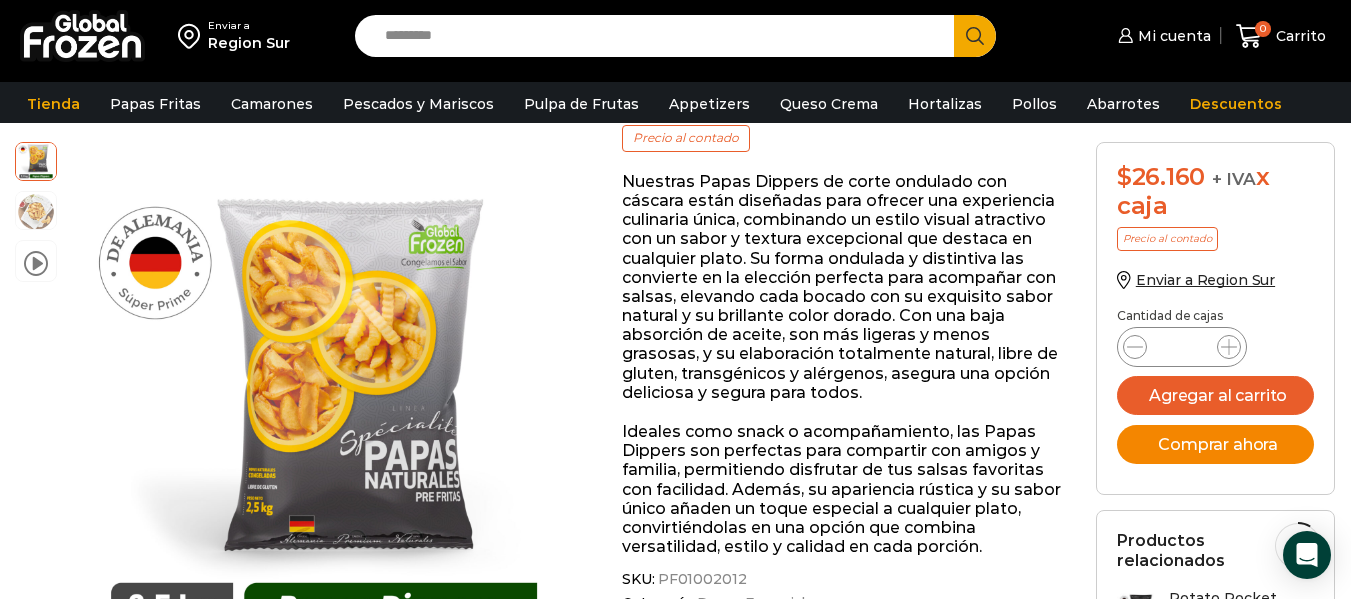 scroll, scrollTop: 301, scrollLeft: 0, axis: vertical 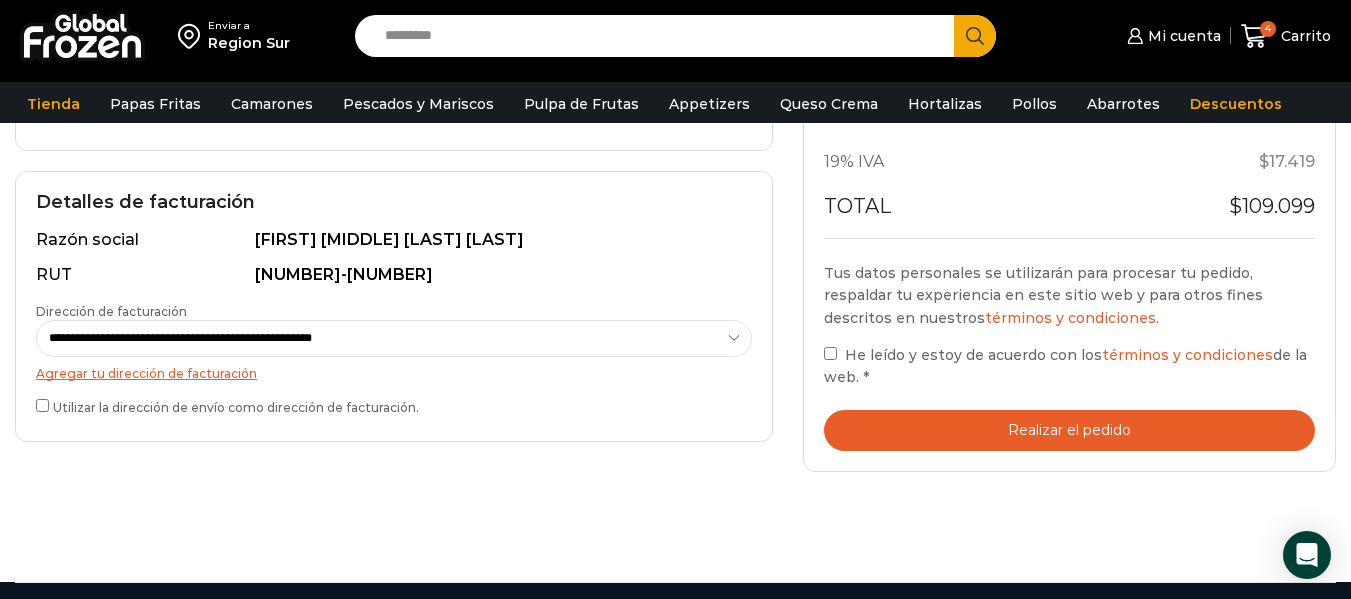 click on "Realizar el pedido" at bounding box center (1069, 430) 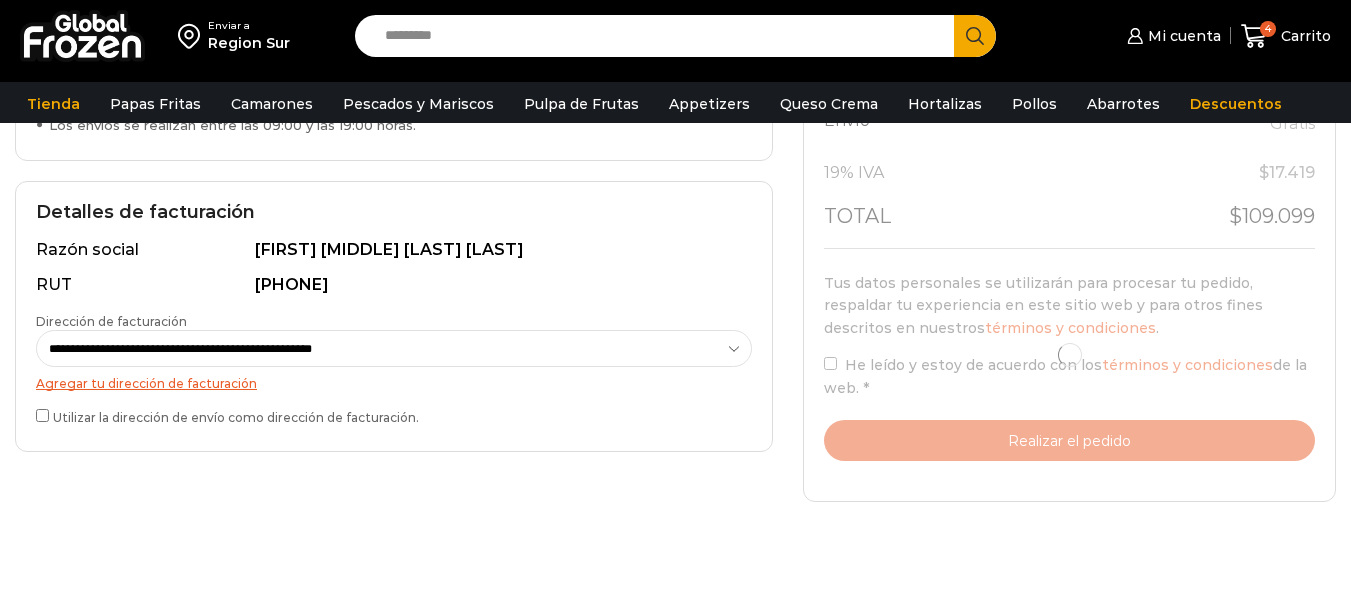 scroll, scrollTop: 515, scrollLeft: 0, axis: vertical 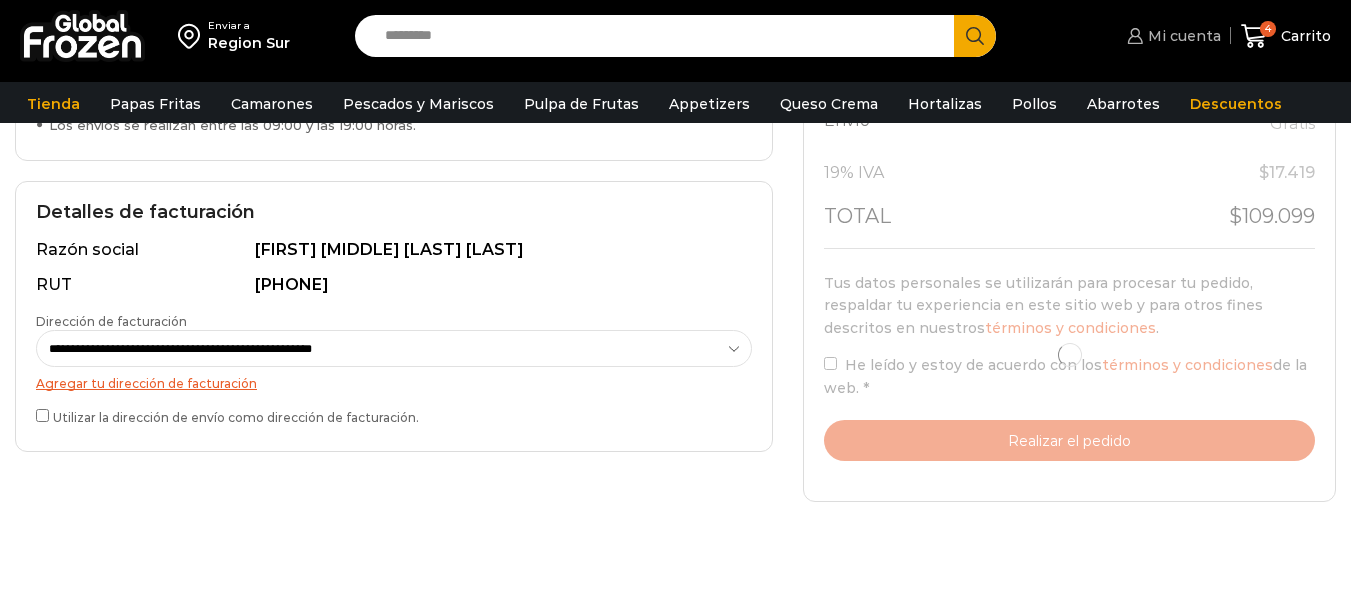 click on "Mi cuenta" at bounding box center (1182, 36) 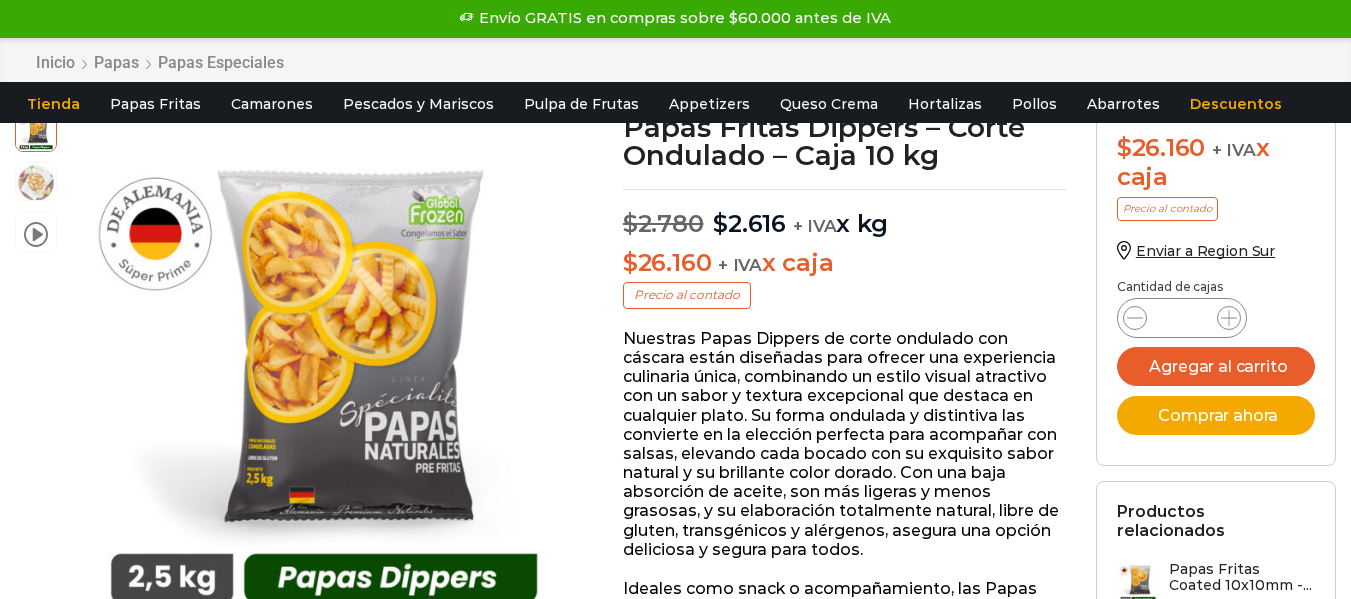 scroll, scrollTop: 0, scrollLeft: 0, axis: both 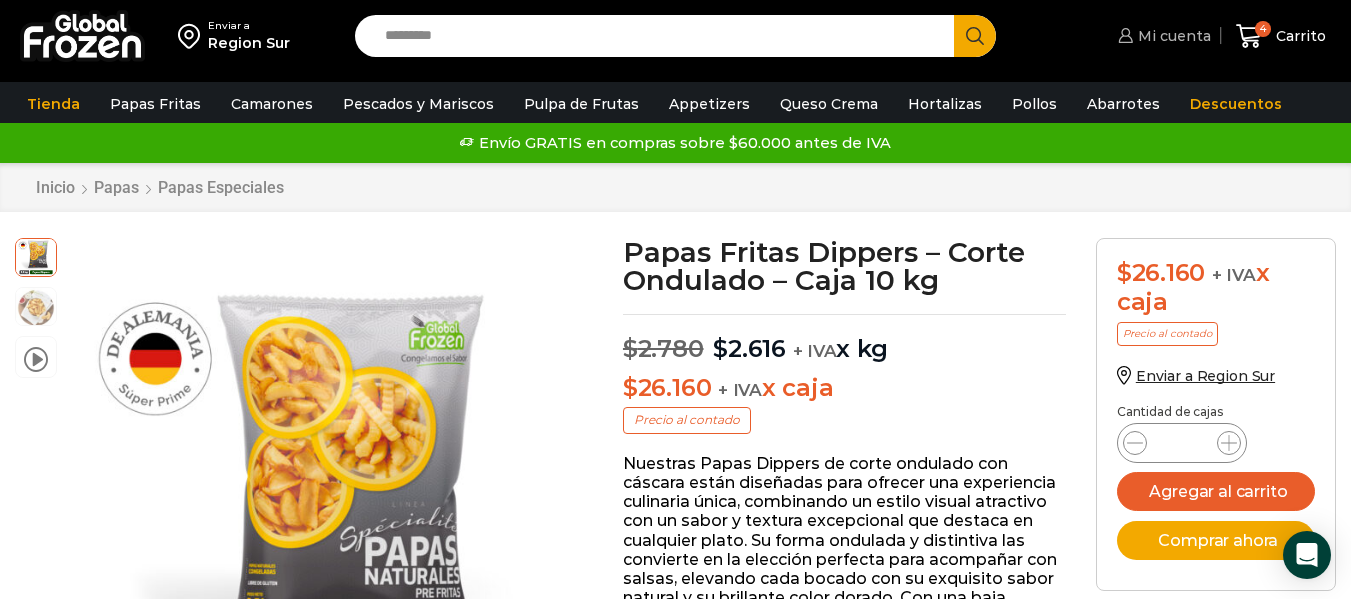 click on "Mi cuenta" at bounding box center [1172, 36] 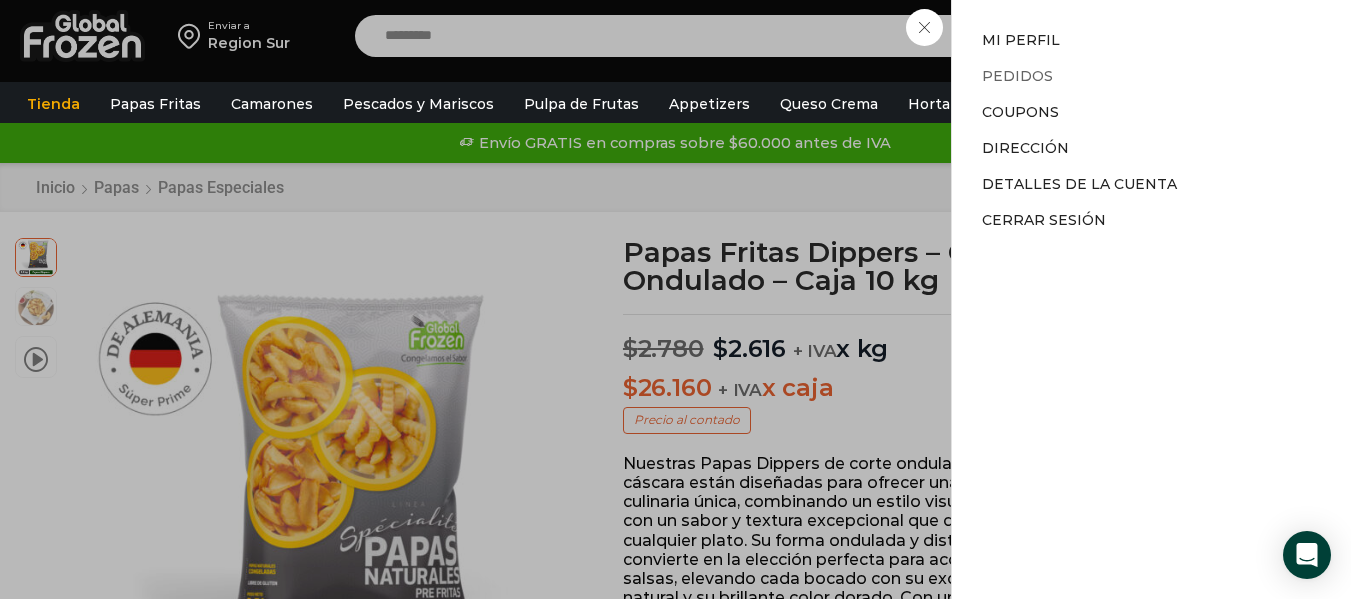click on "Pedidos" at bounding box center [1017, 76] 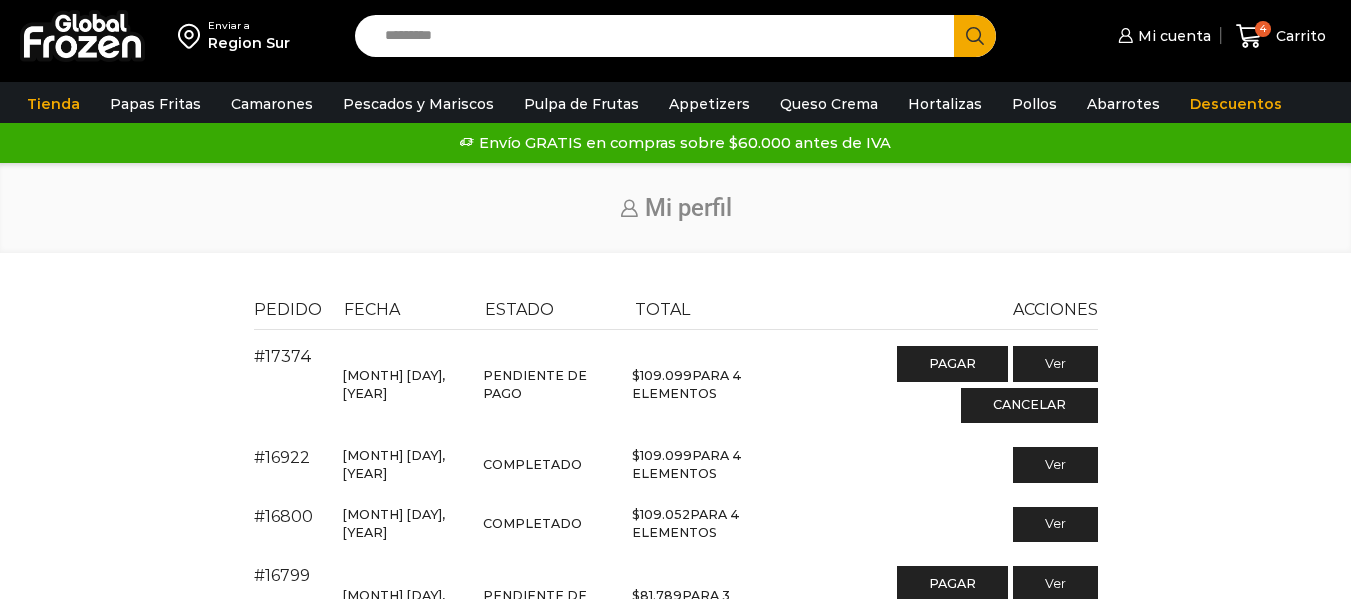 scroll, scrollTop: 0, scrollLeft: 0, axis: both 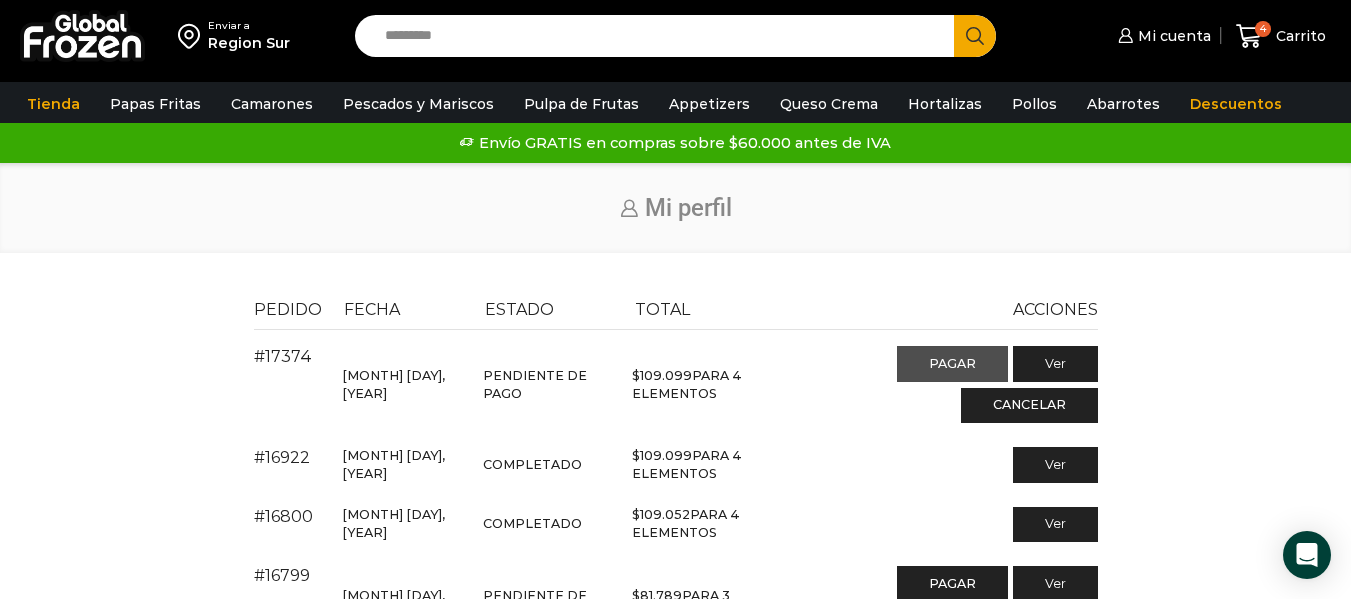 click on "Pagar" at bounding box center [952, 364] 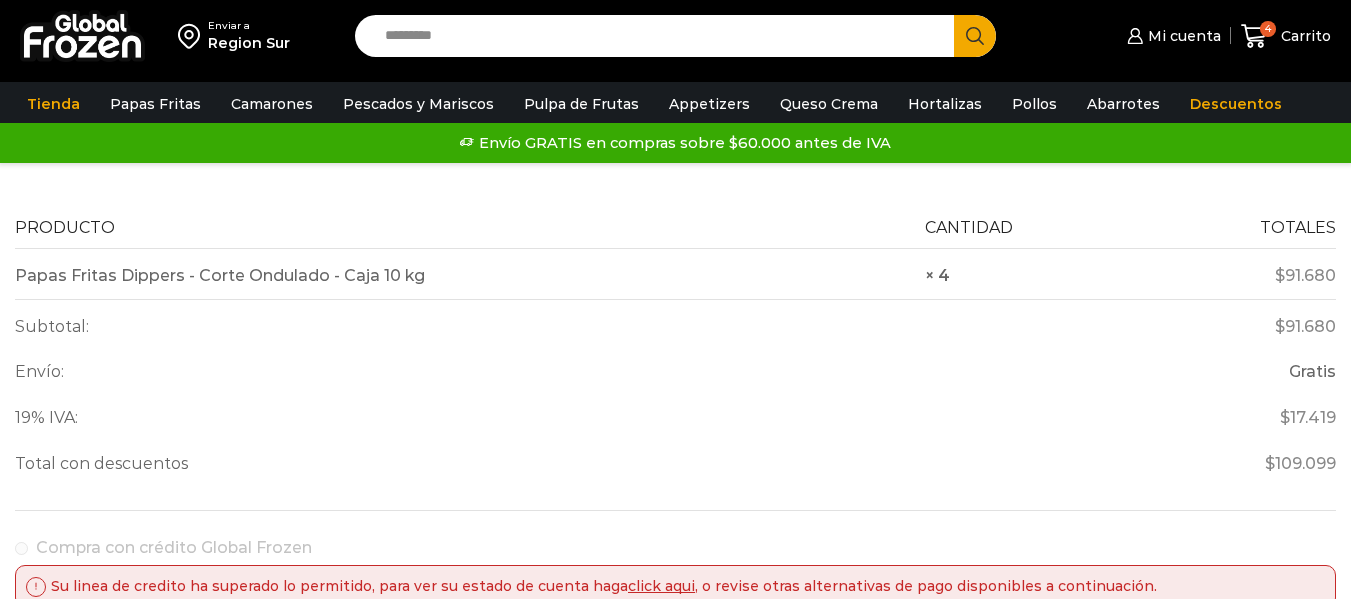 scroll, scrollTop: 0, scrollLeft: 0, axis: both 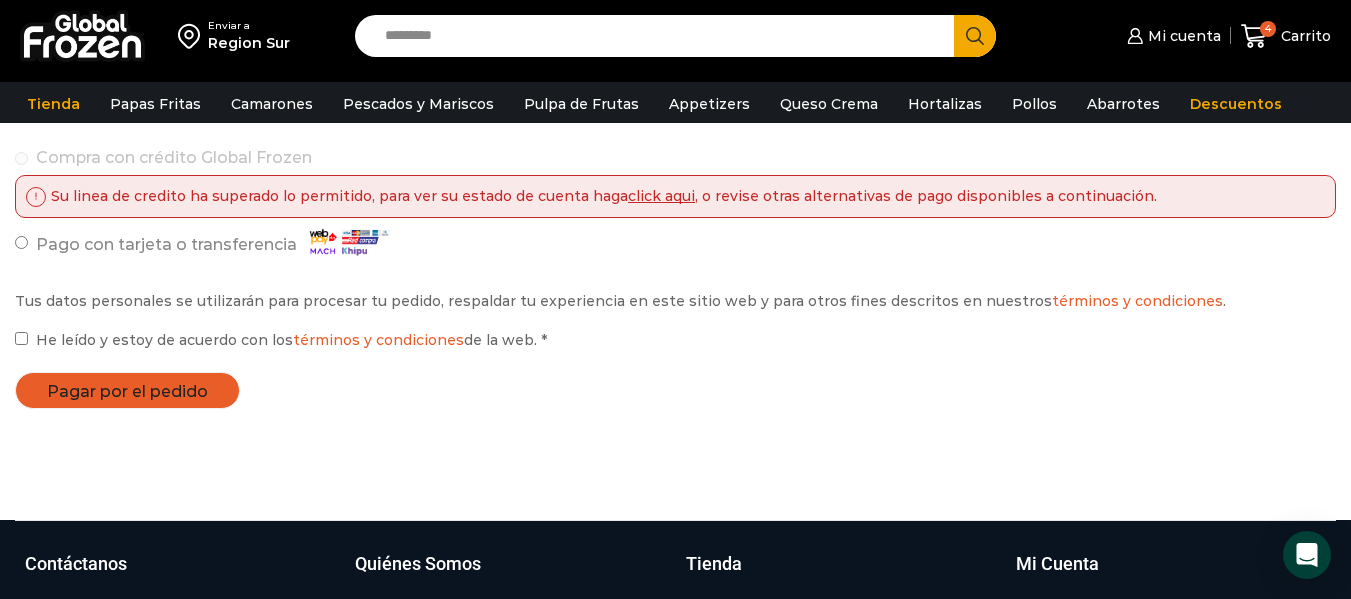 click on "He leído y estoy de acuerdo con los  términos y condiciones  de la web." at bounding box center (286, 340) 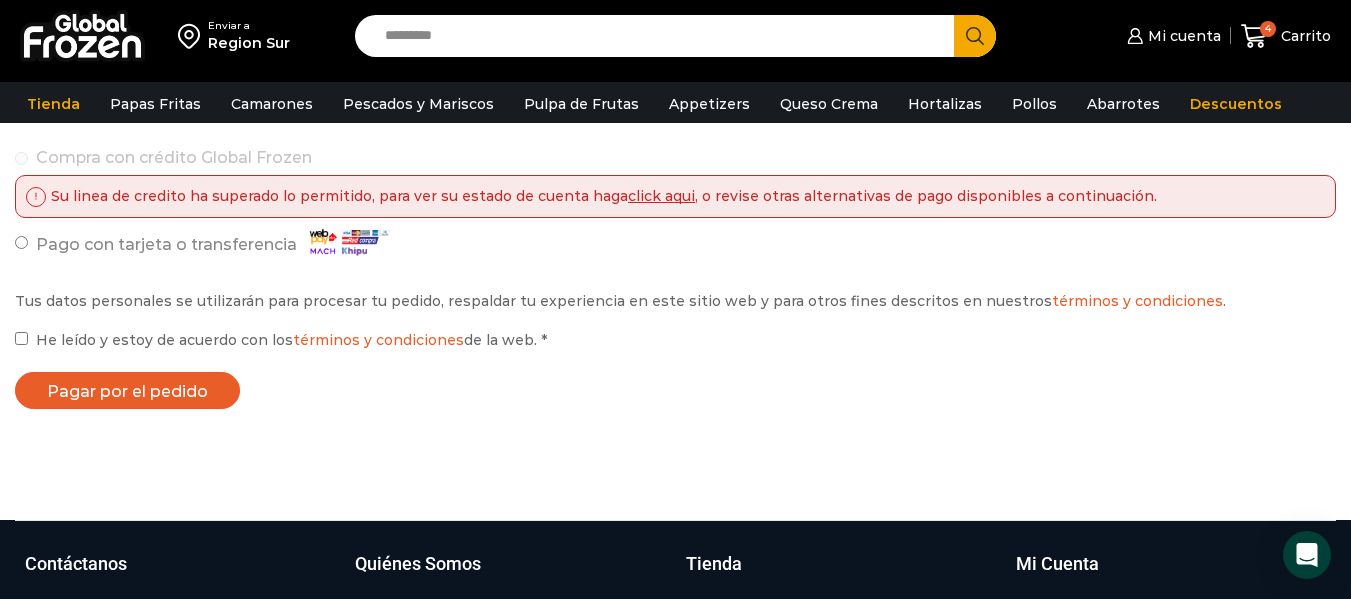 click on "Pagar por el pedido" at bounding box center (127, 390) 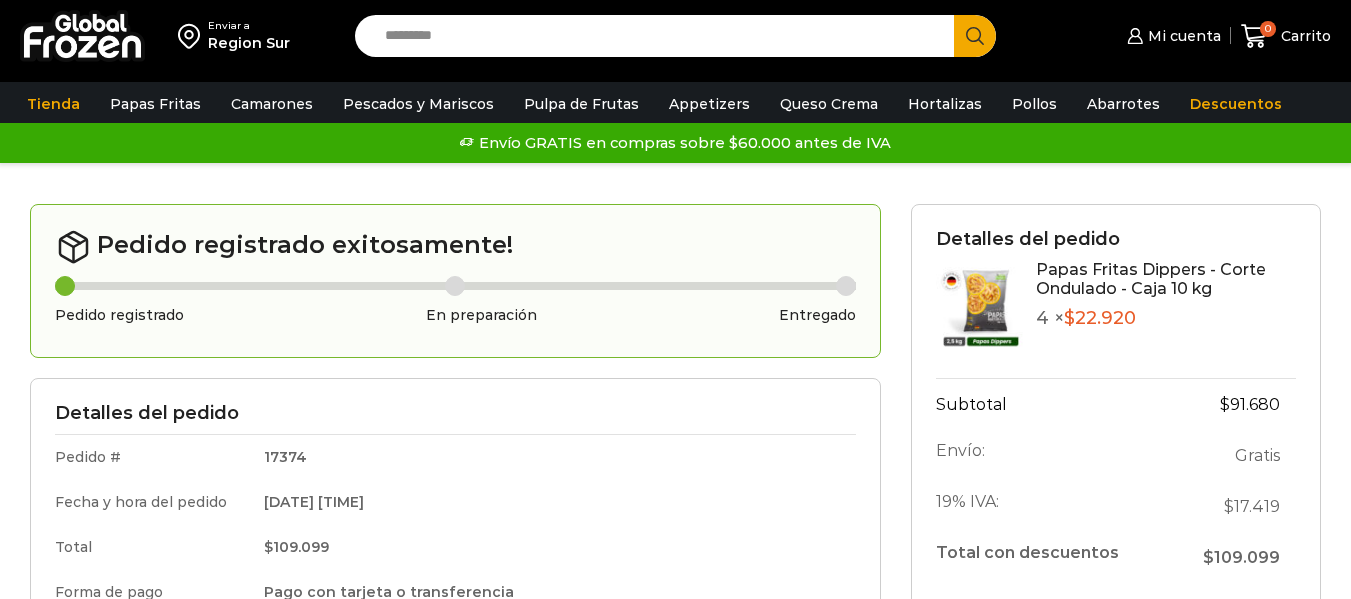 scroll, scrollTop: 0, scrollLeft: 0, axis: both 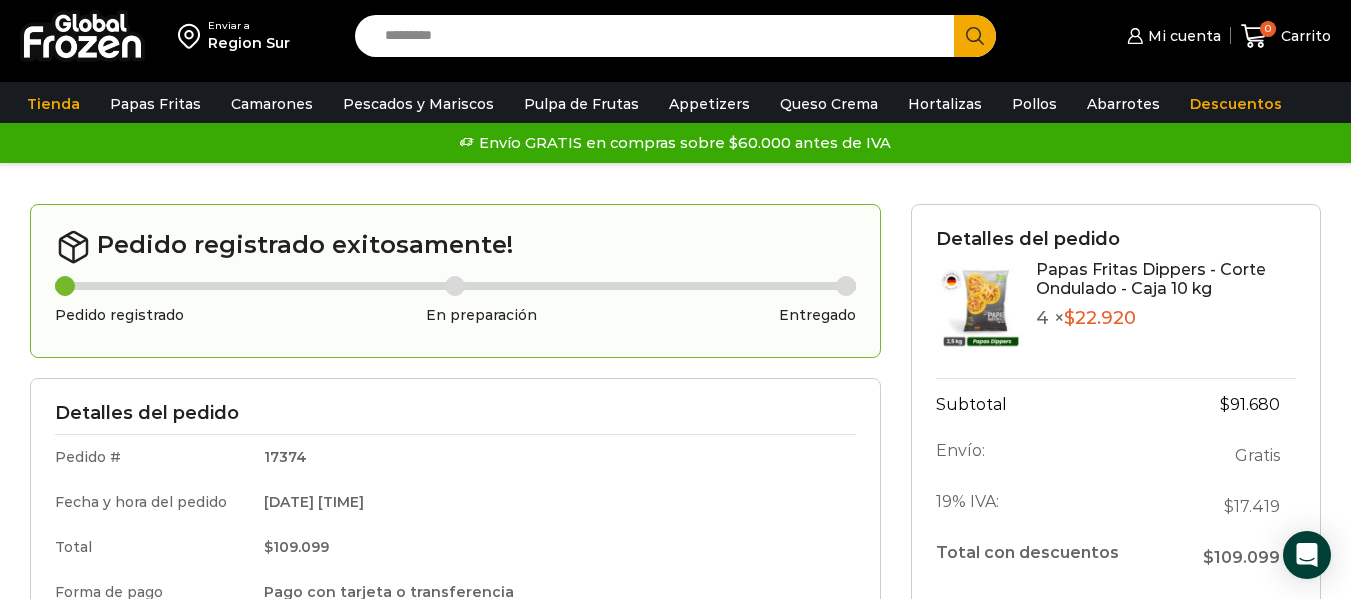 click on "Search input" at bounding box center [659, 36] 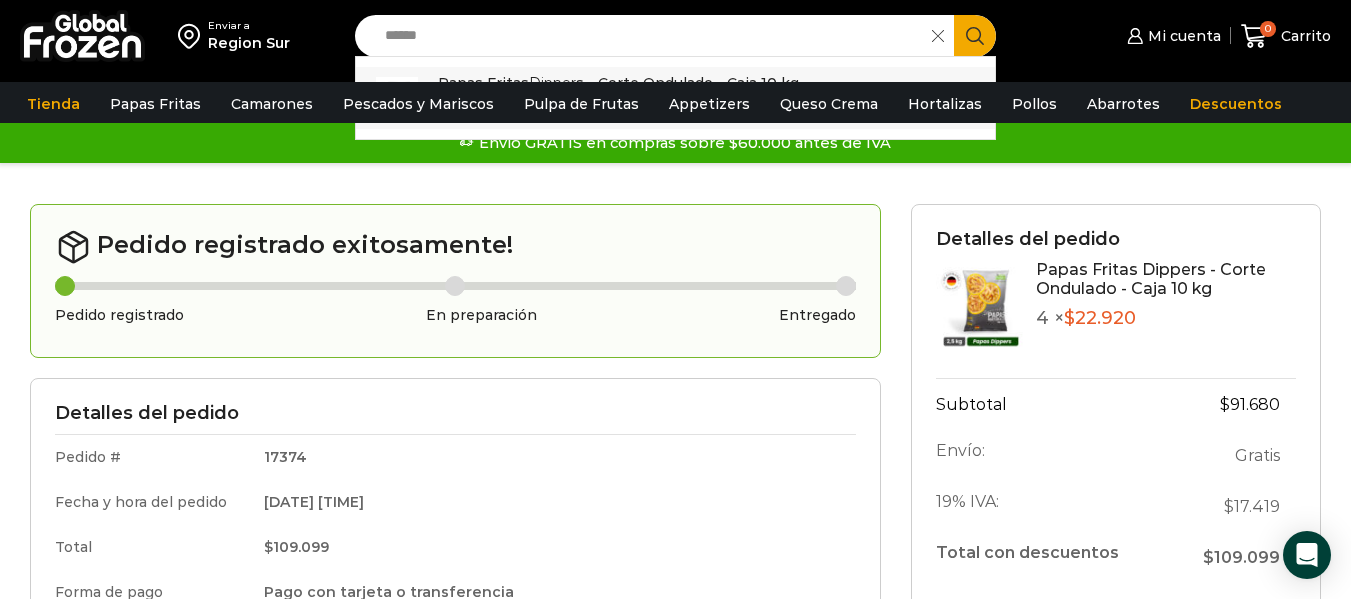 click on "Papas Fritas  Dipper s - Corte Ondulado - Caja 10 kg" at bounding box center (618, 83) 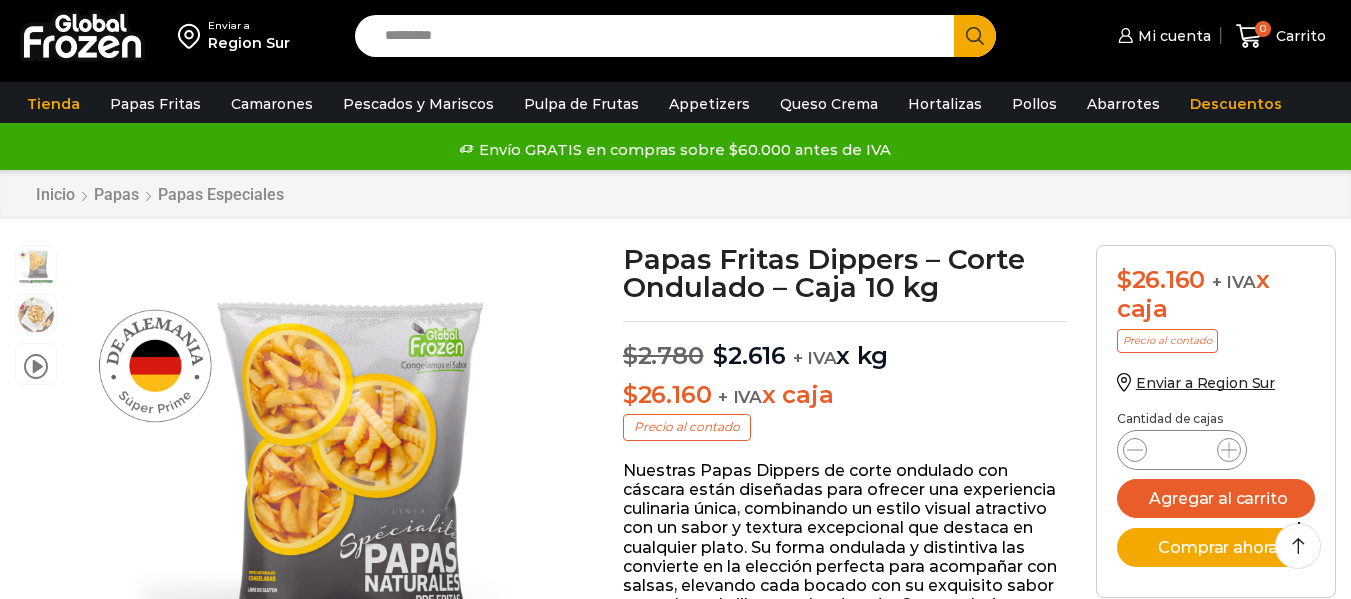 scroll, scrollTop: 101, scrollLeft: 0, axis: vertical 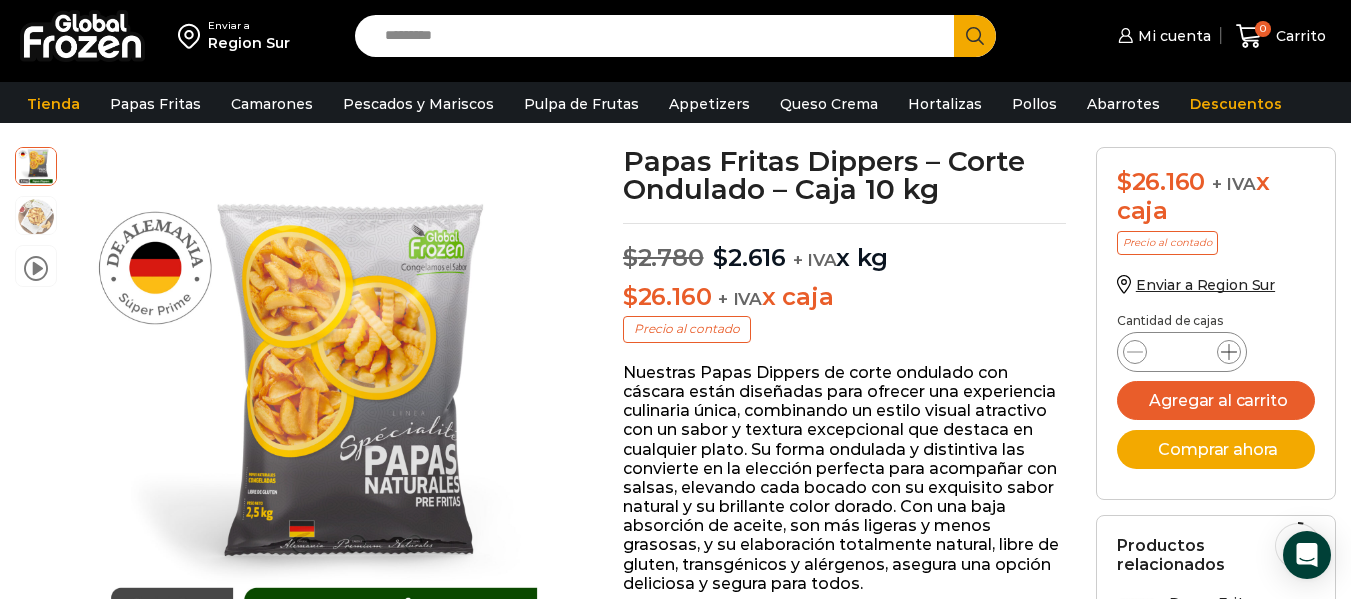 click 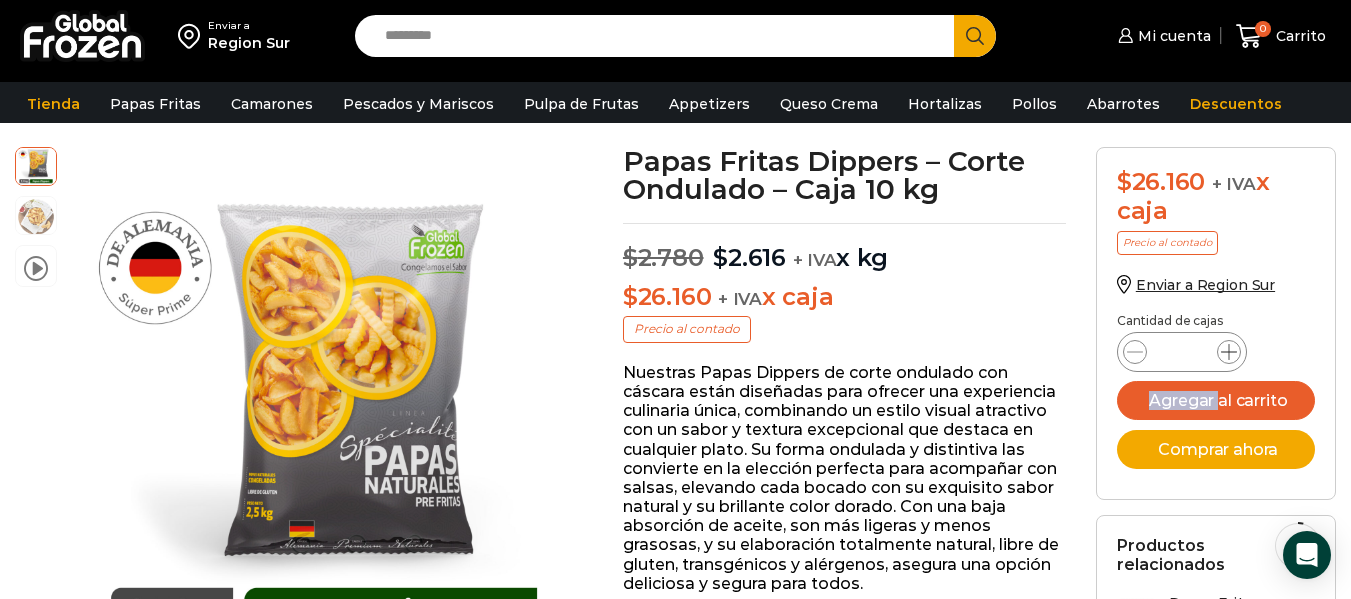 click 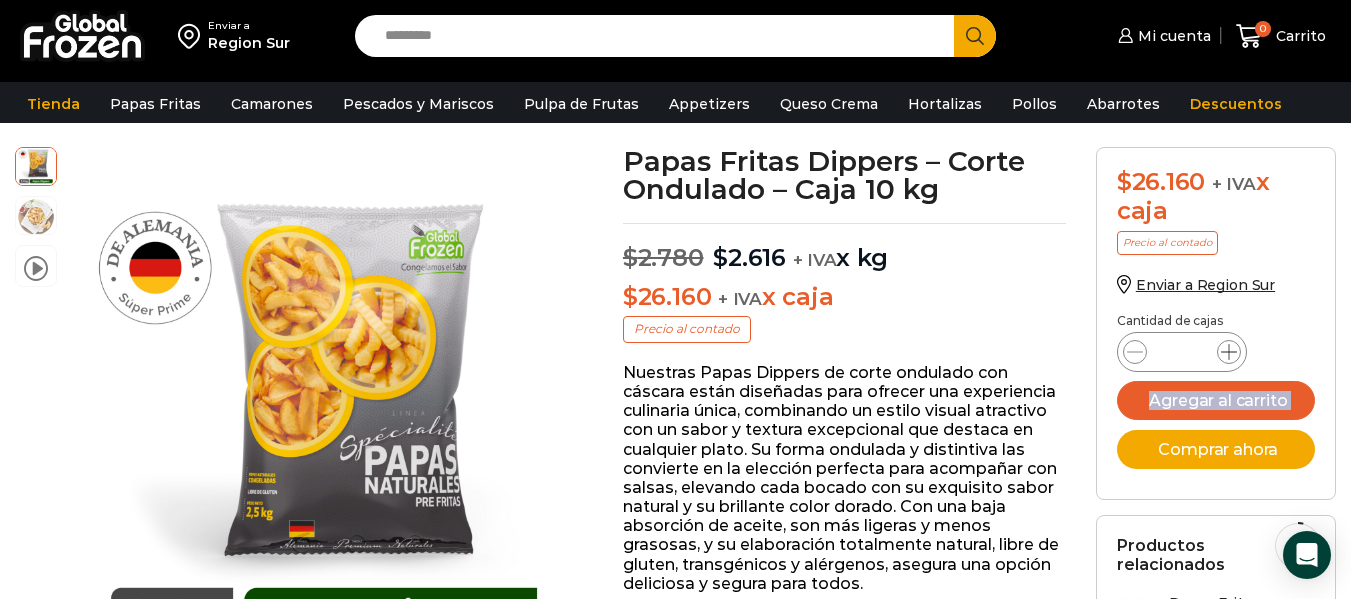 click 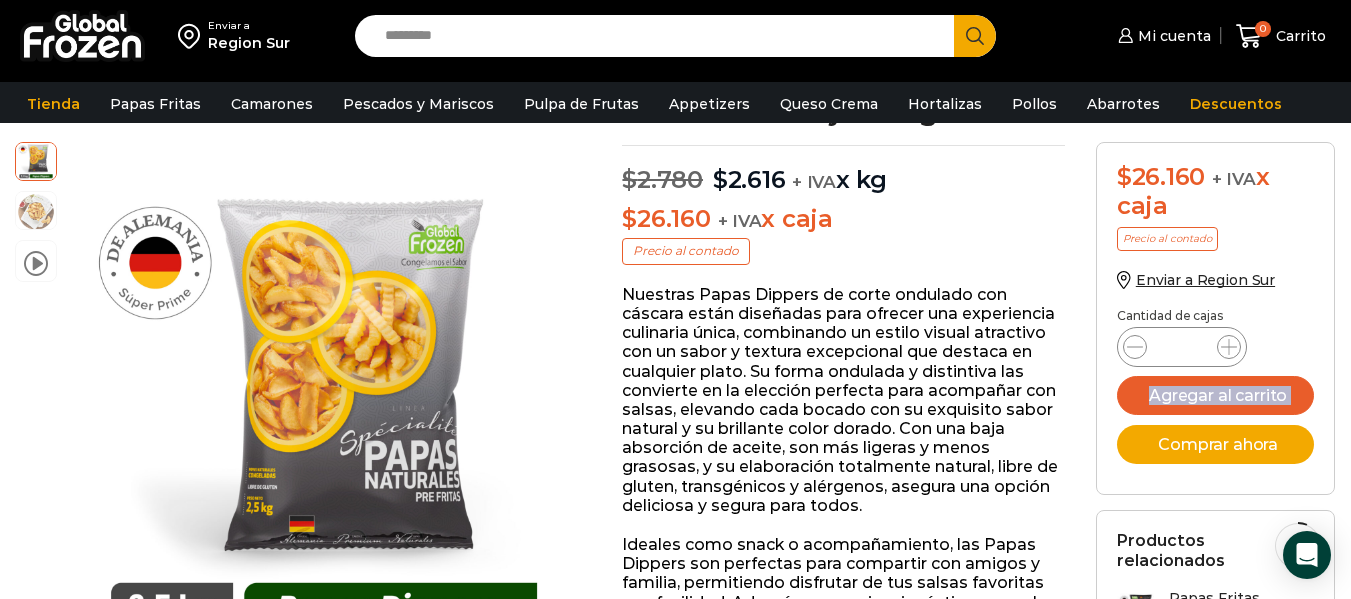 scroll, scrollTop: 201, scrollLeft: 0, axis: vertical 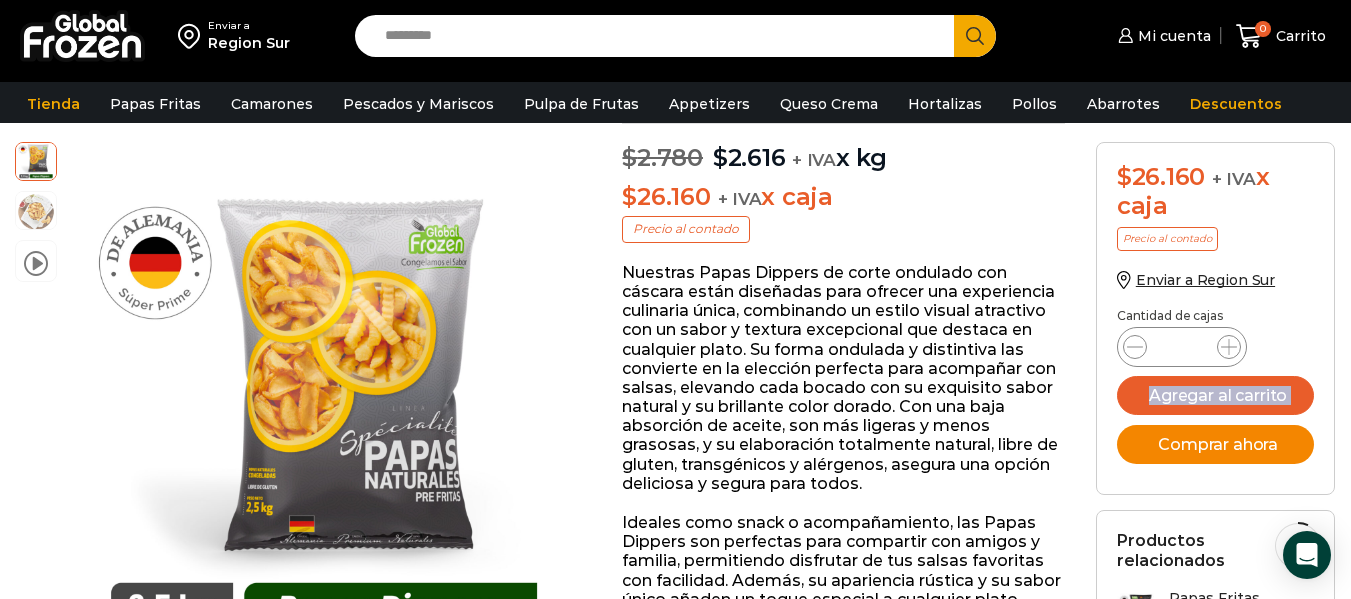 click on "Comprar ahora" at bounding box center (1216, 444) 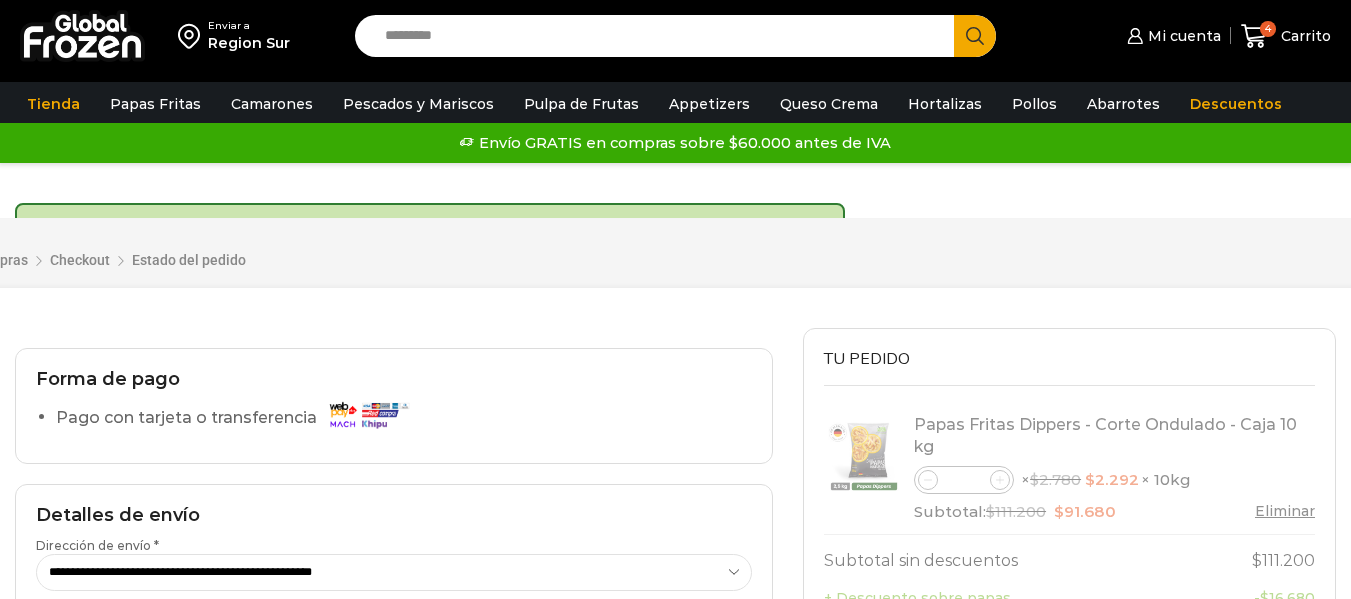 scroll, scrollTop: 0, scrollLeft: 0, axis: both 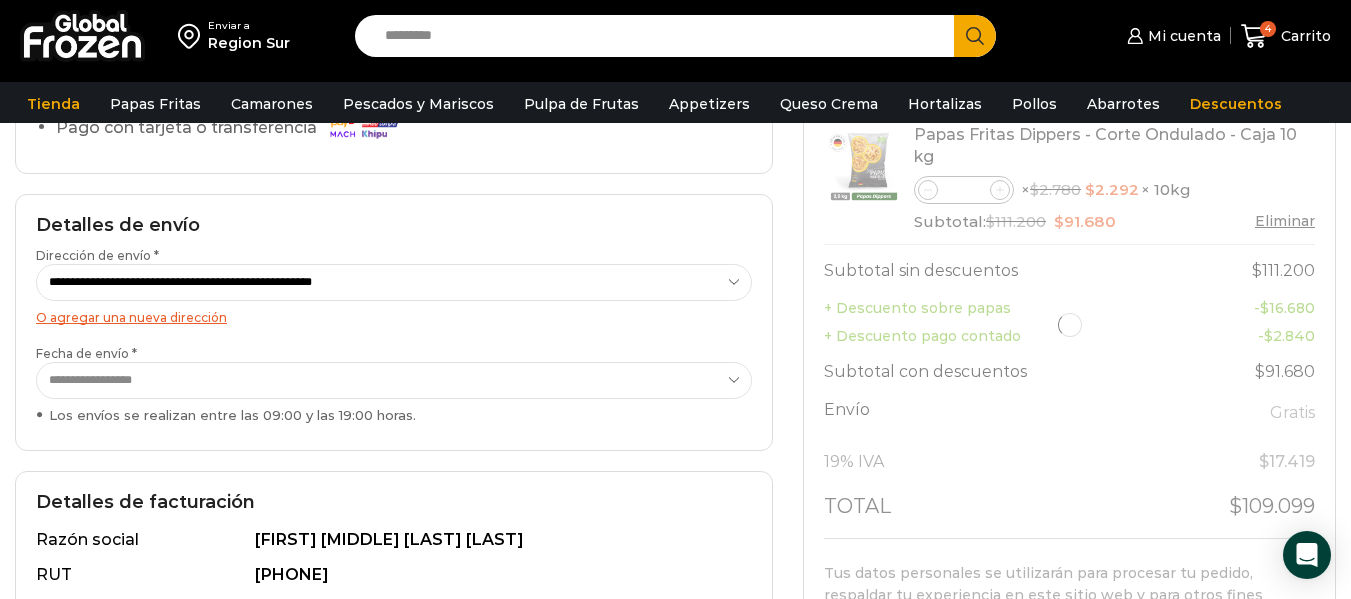 click on "**********" at bounding box center [394, 380] 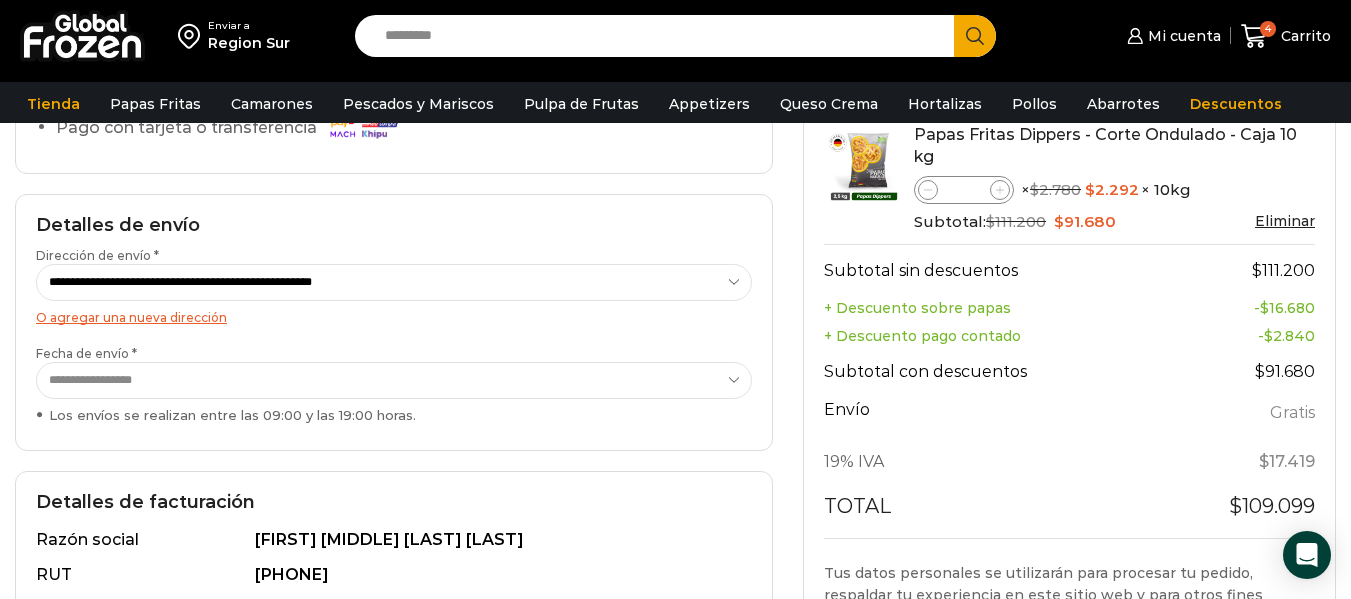 select on "**********" 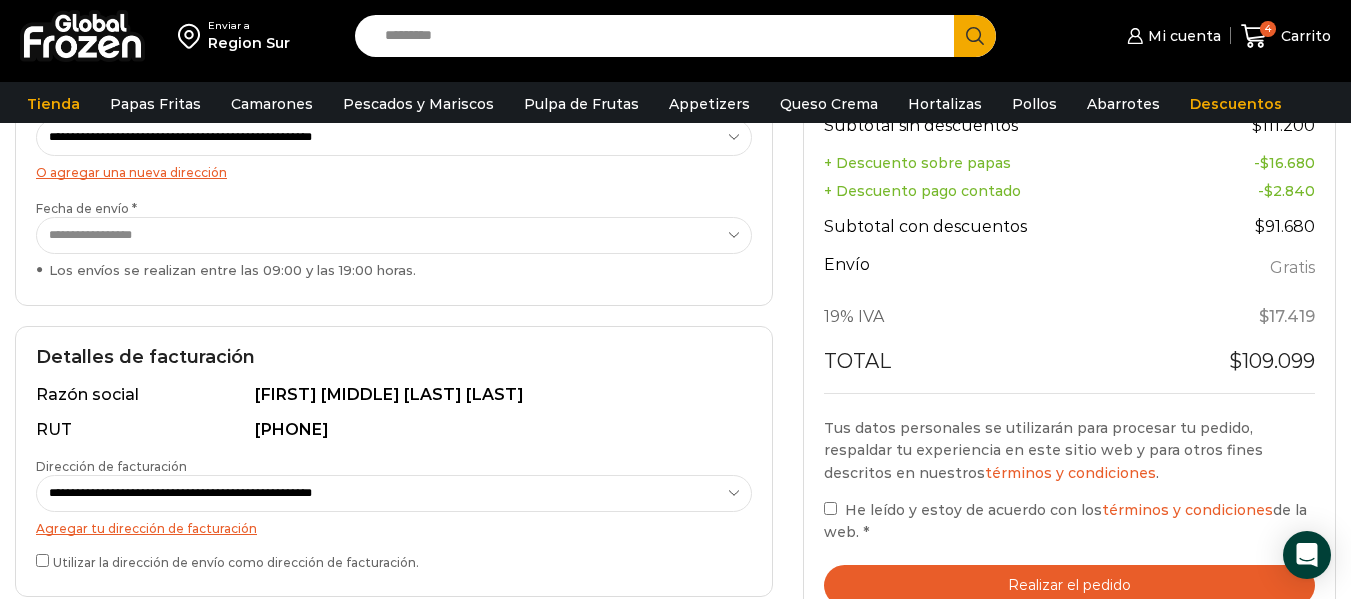 scroll, scrollTop: 600, scrollLeft: 0, axis: vertical 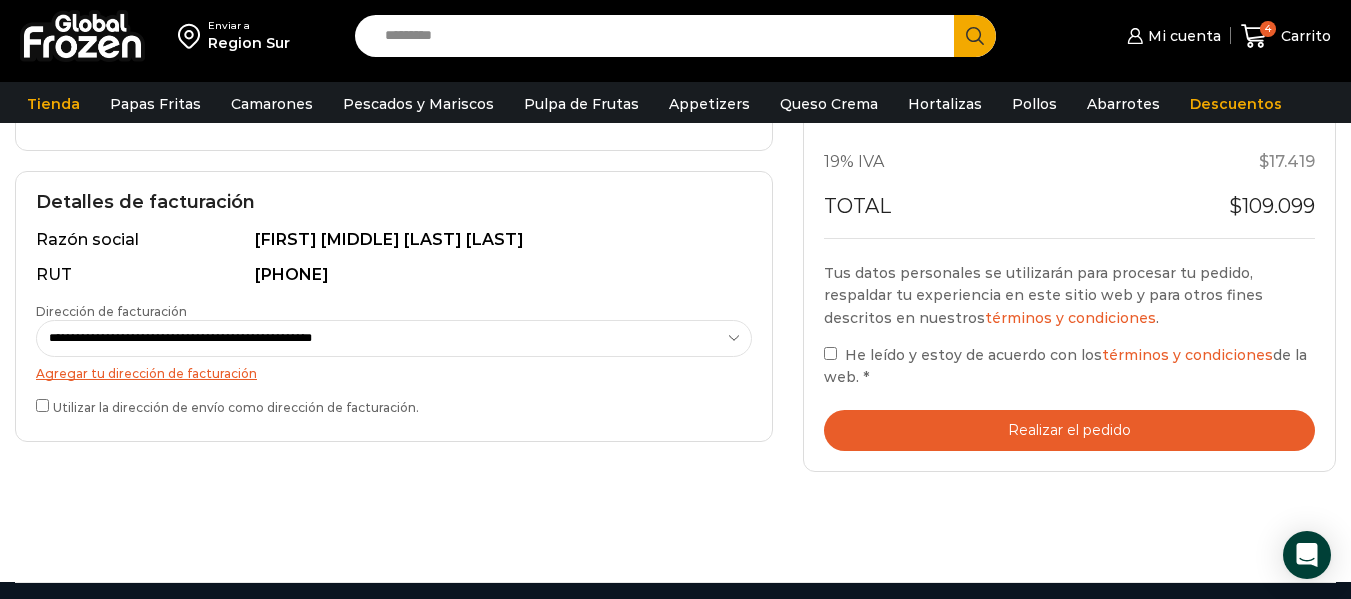 click on "Realizar el pedido" at bounding box center (1069, 430) 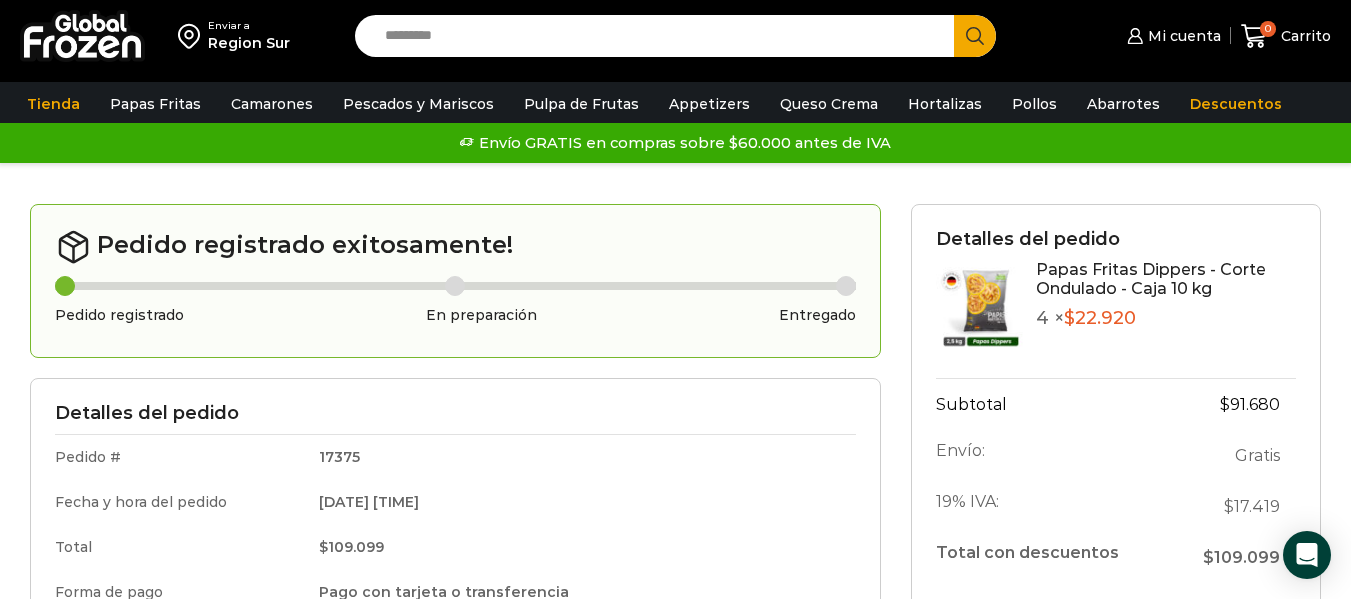 scroll, scrollTop: 0, scrollLeft: 0, axis: both 